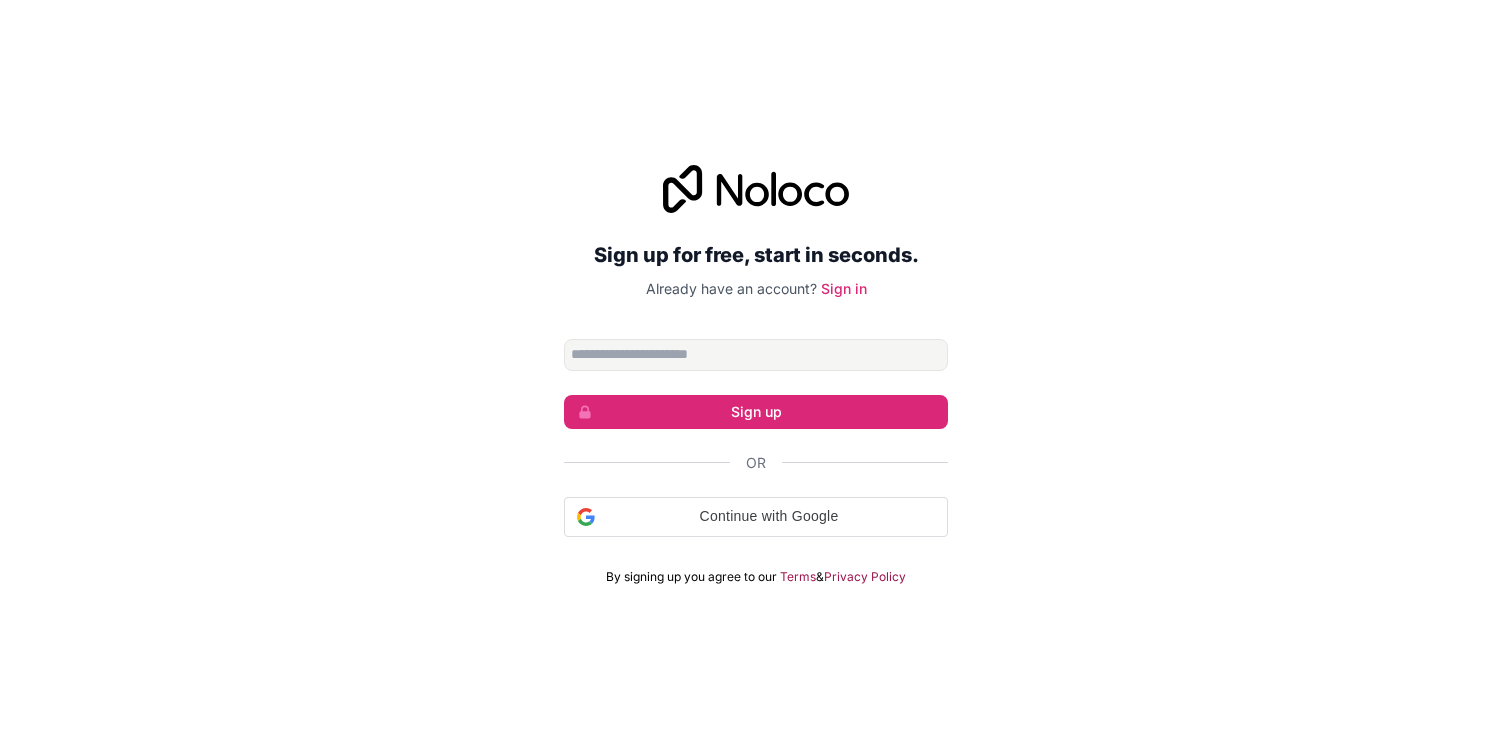 scroll, scrollTop: 0, scrollLeft: 0, axis: both 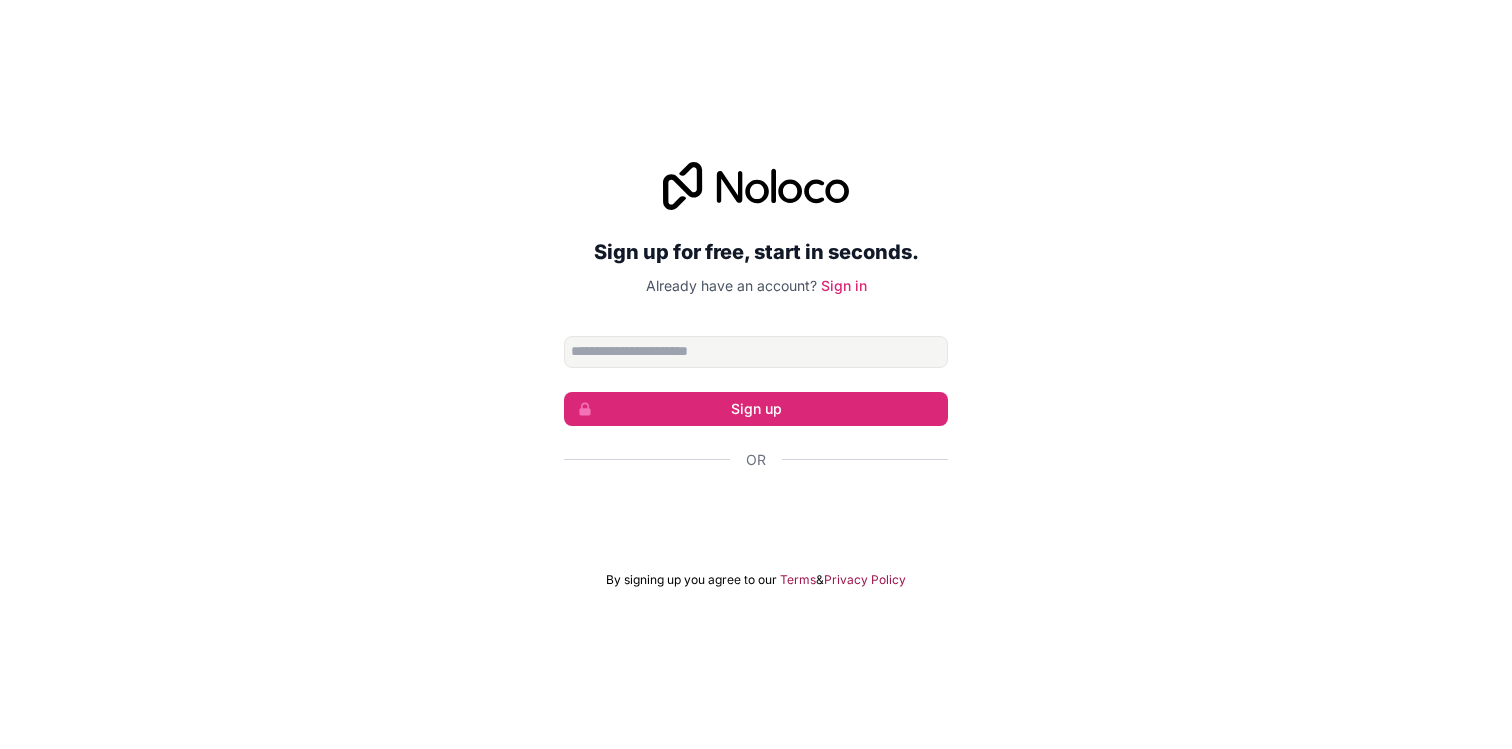 click at bounding box center (756, 352) 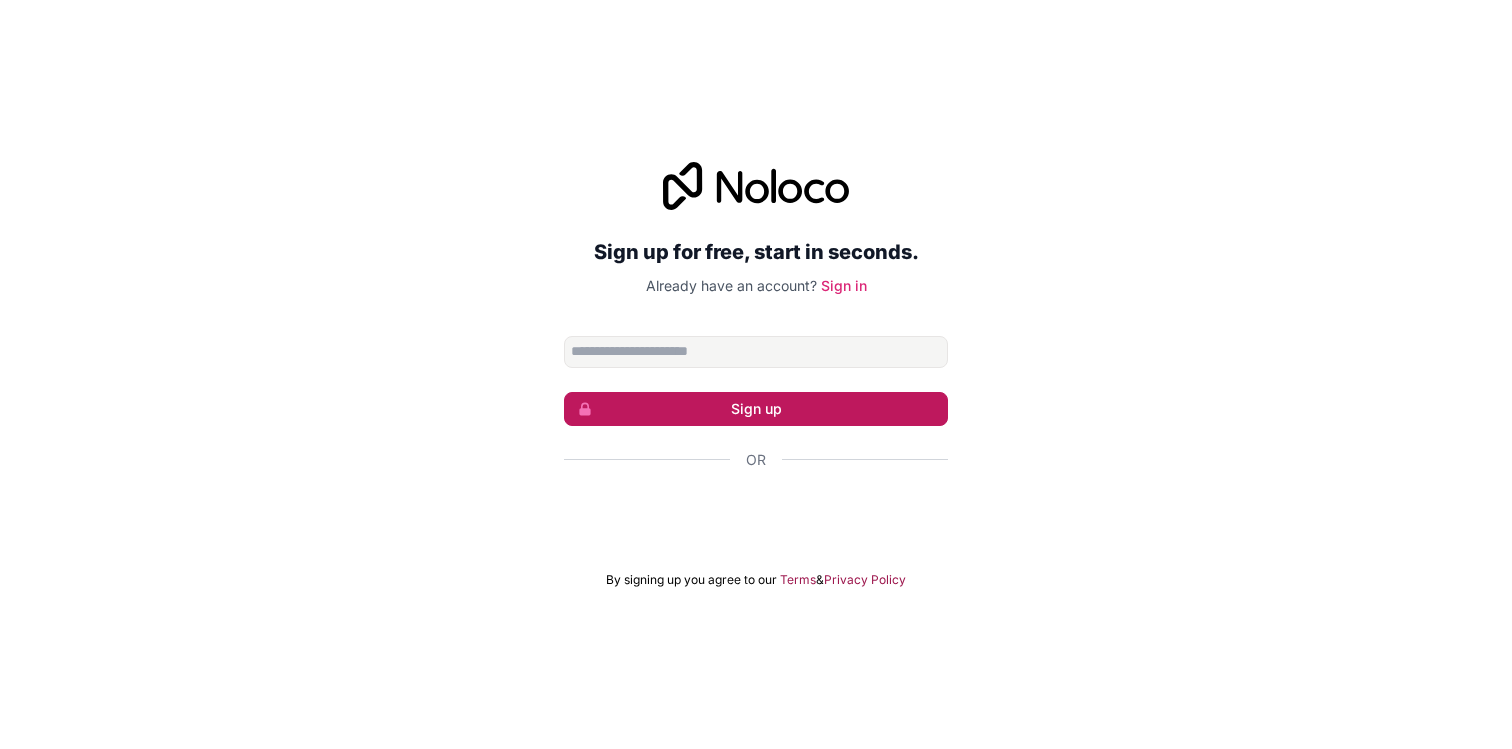 click on "Sign up" at bounding box center [756, 409] 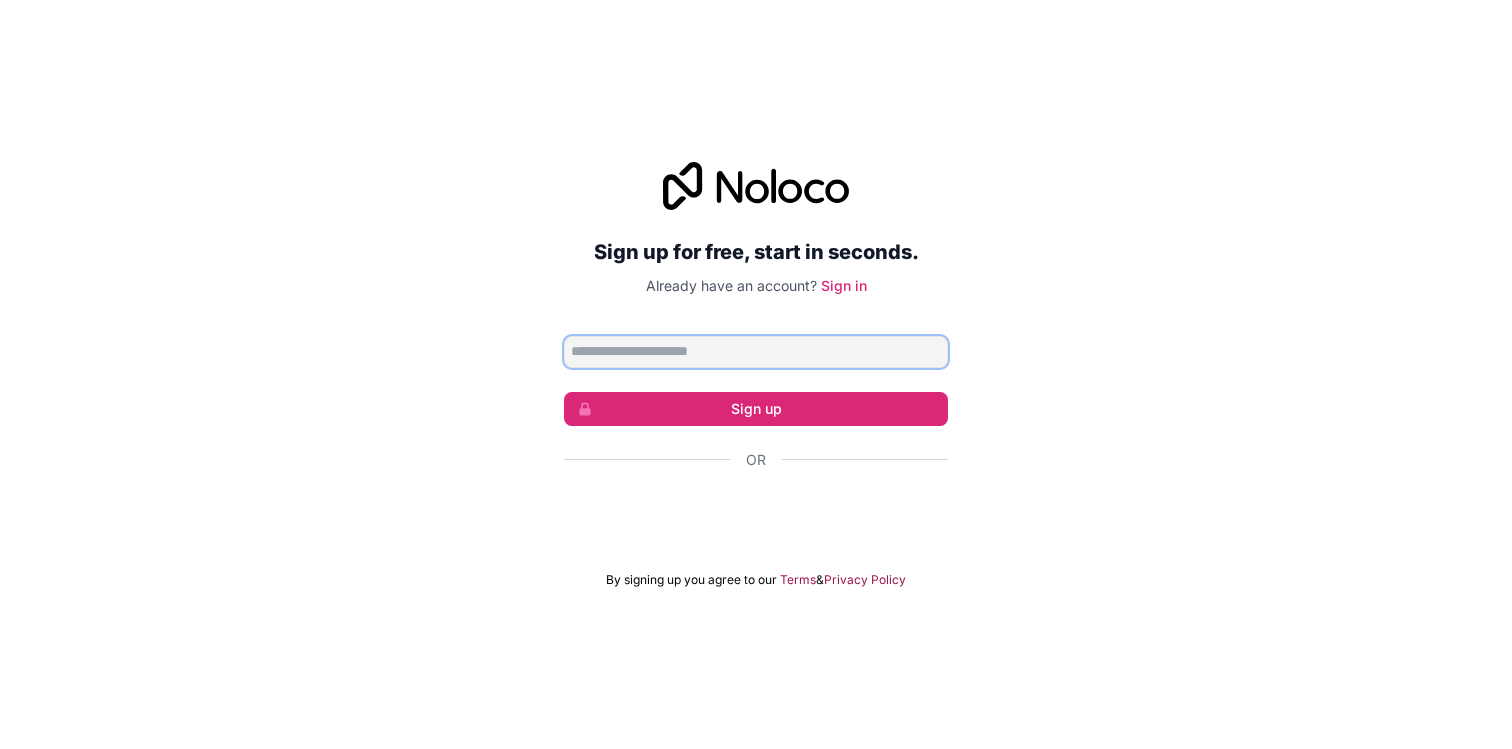 click at bounding box center [756, 352] 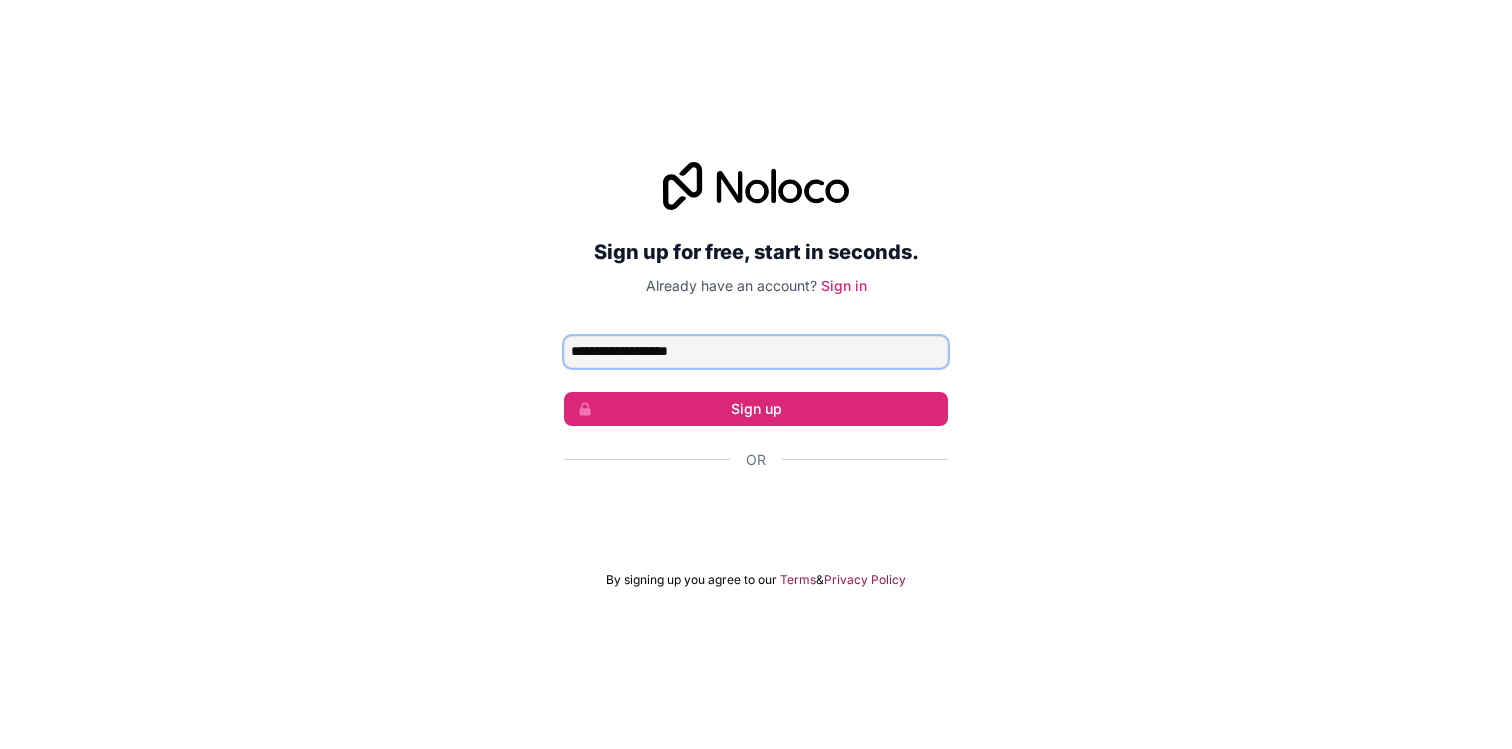 type on "**********" 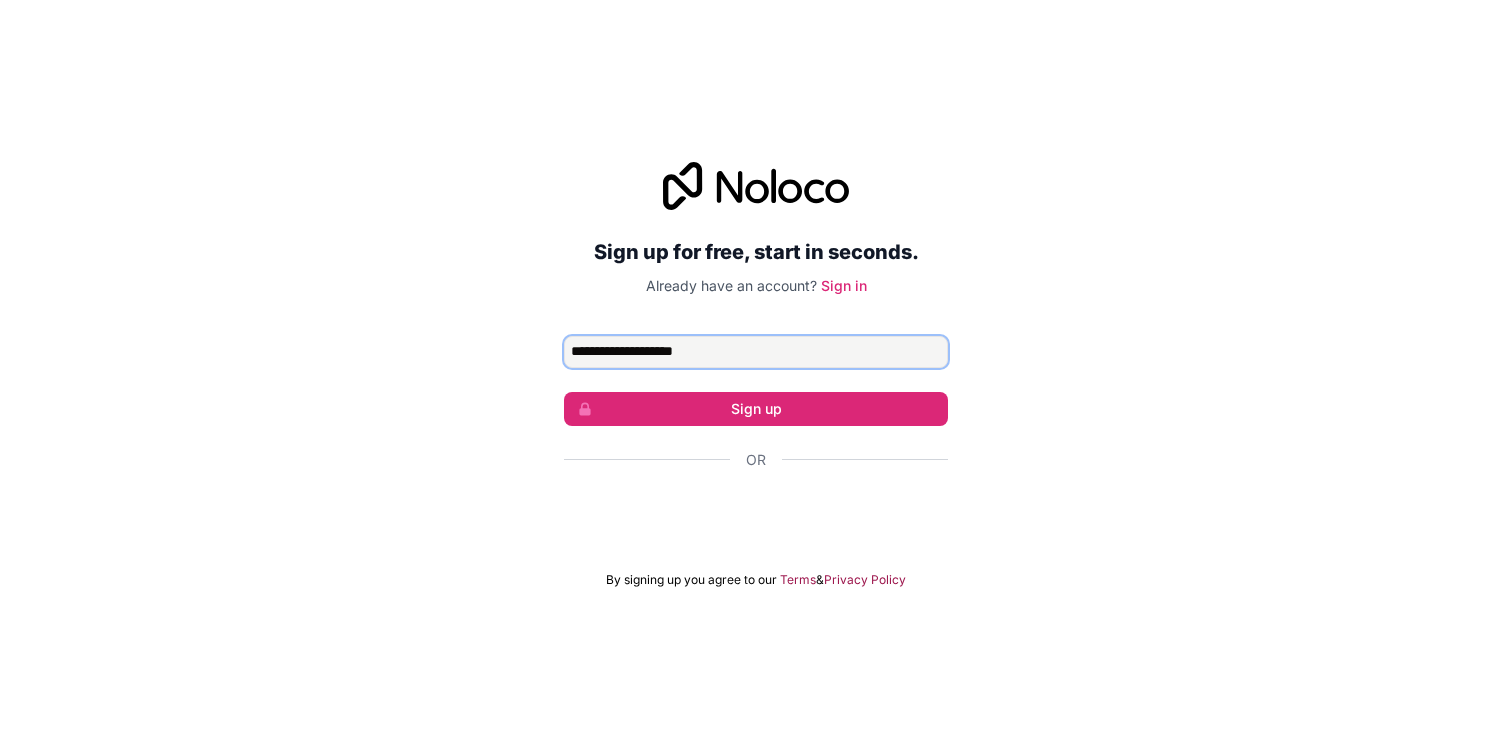 click on "Sign up" at bounding box center [756, 409] 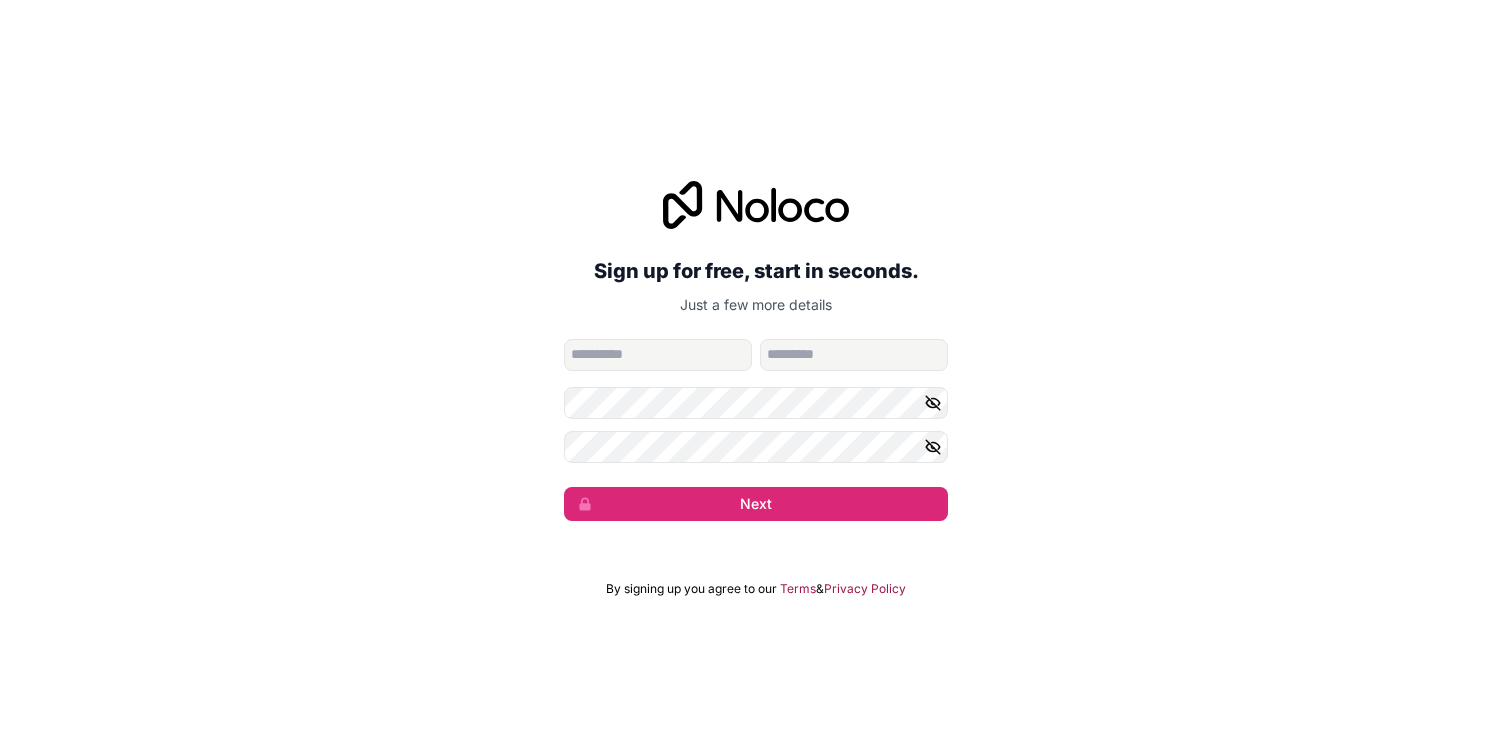 click at bounding box center (658, 355) 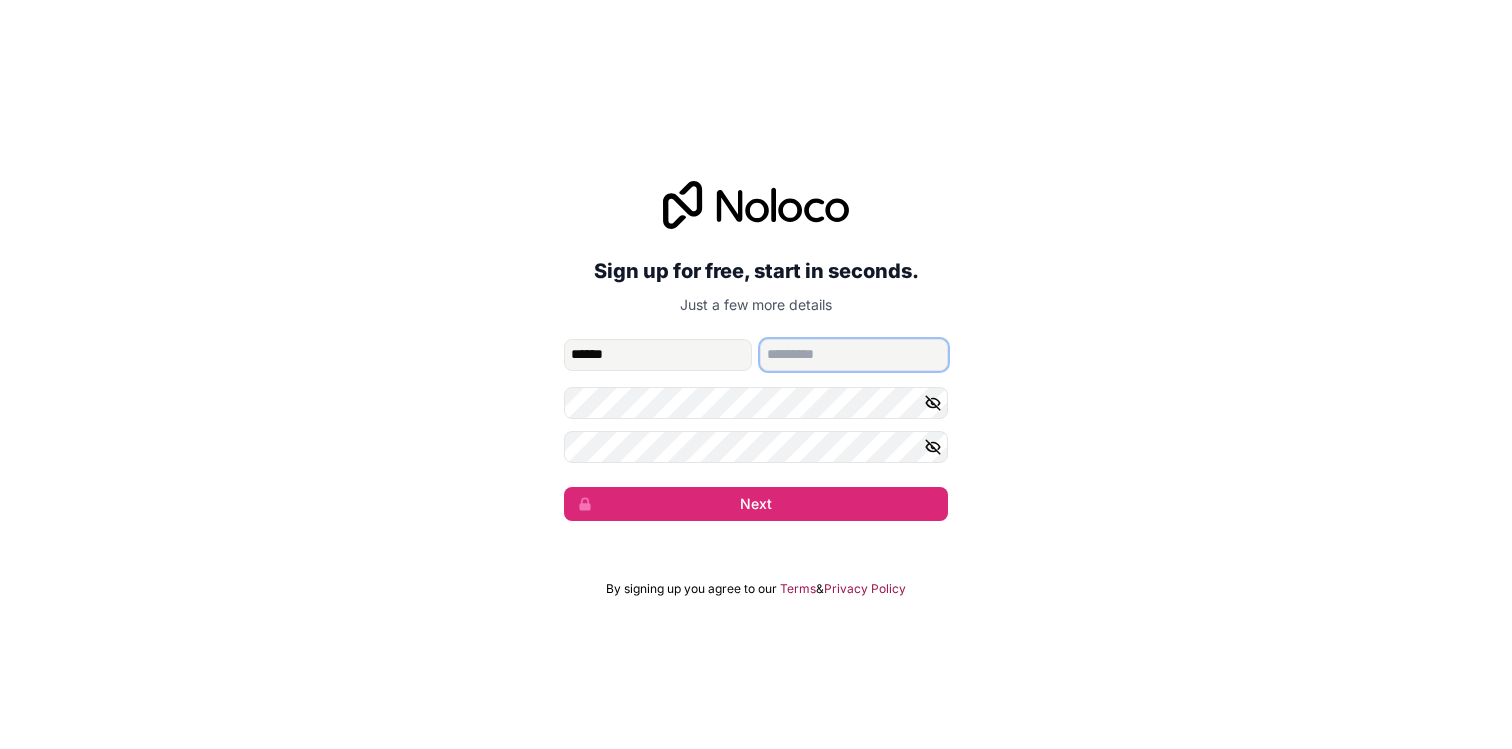 type on "**********" 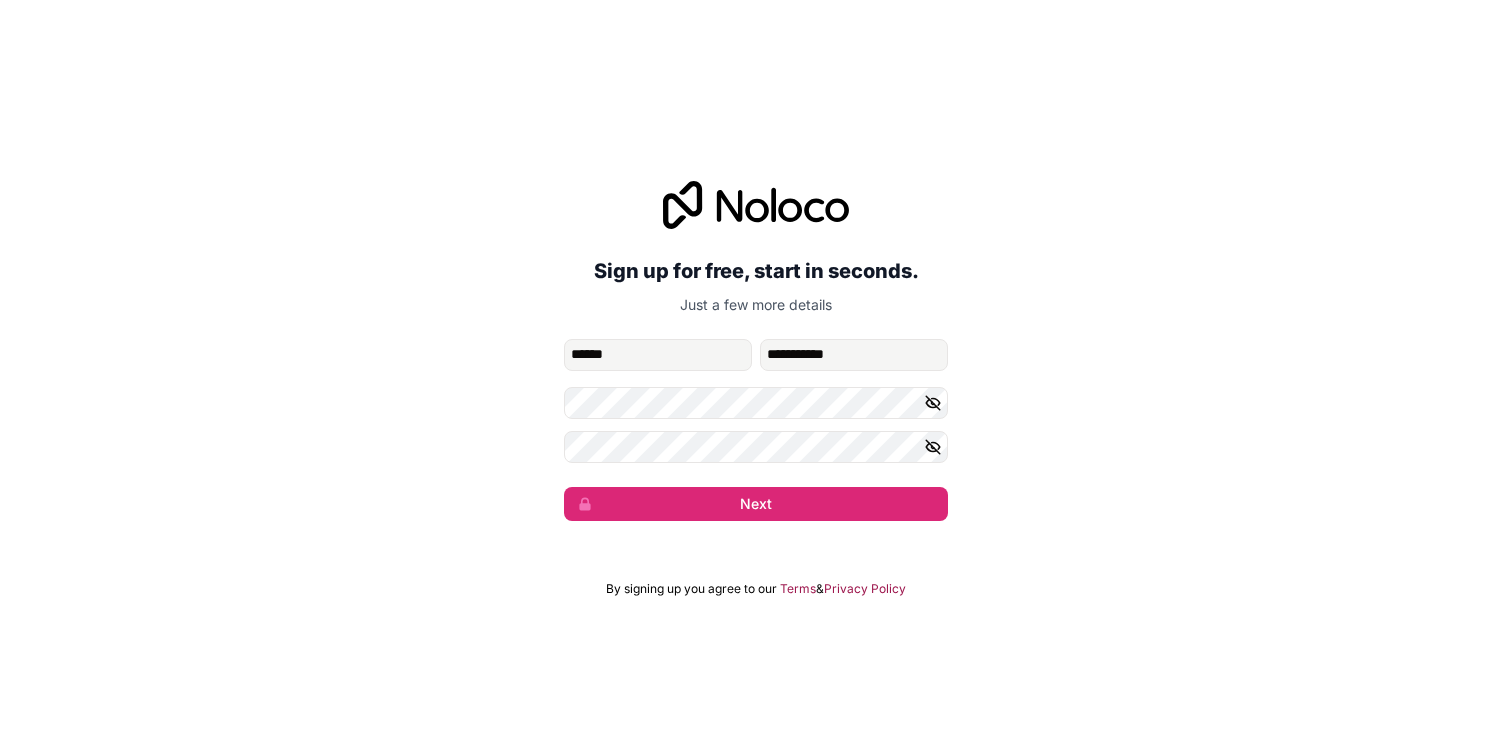 click on "Sign up for free, start in seconds. Just a few more details [NAME] [EMAIL] [PHONE] Next" at bounding box center (756, 351) 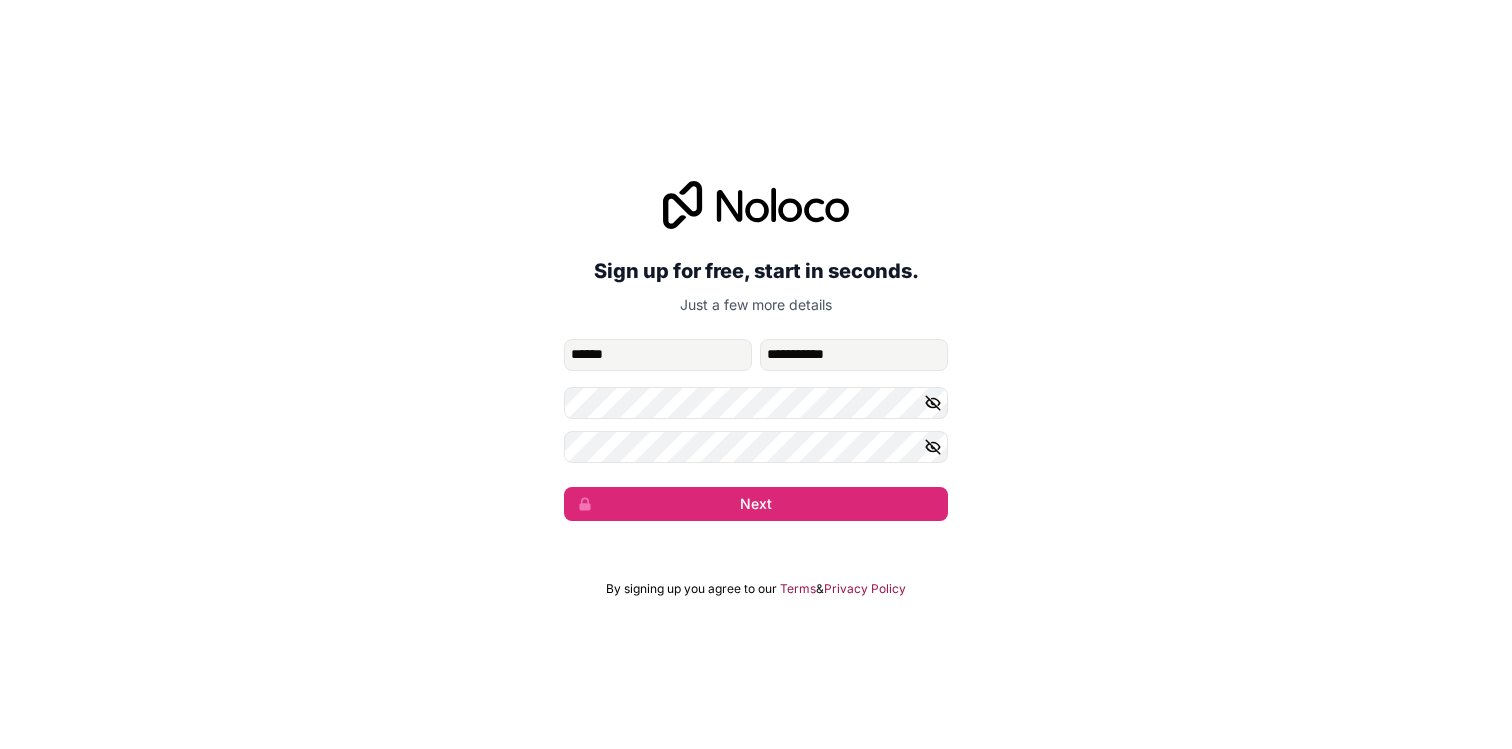 click 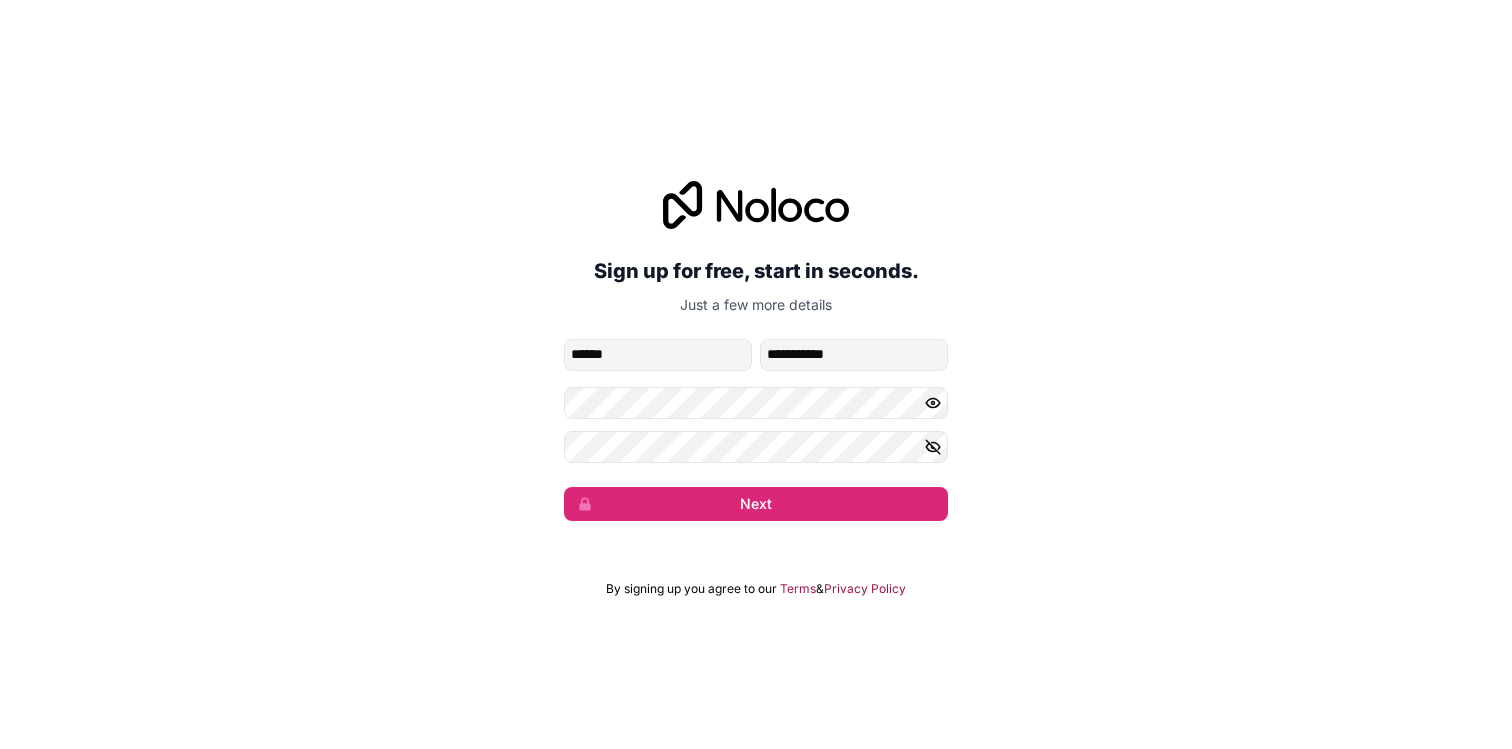 click on "Sign up for free, start in seconds. Just a few more details [NAME] [EMAIL] [PHONE] Next" at bounding box center [756, 351] 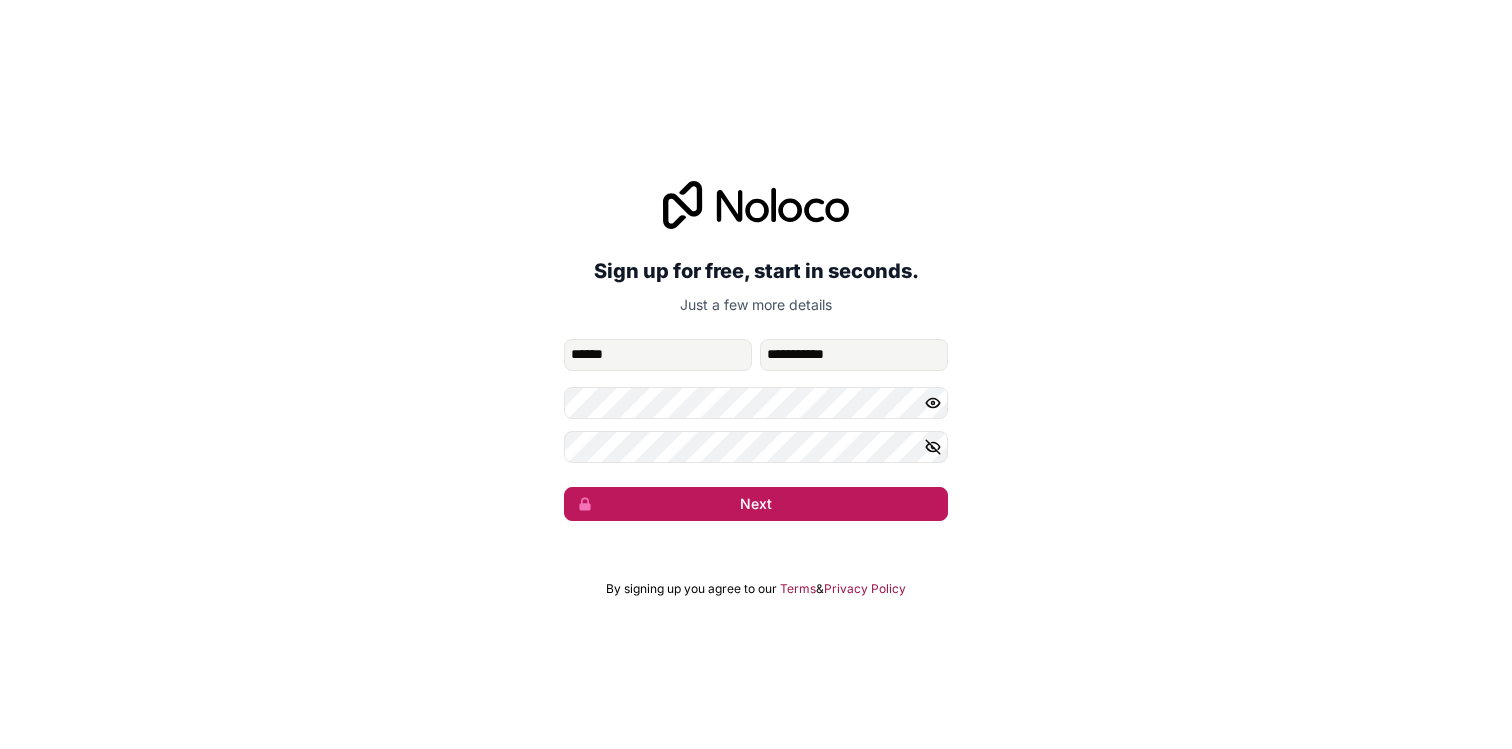 click on "Next" at bounding box center (756, 504) 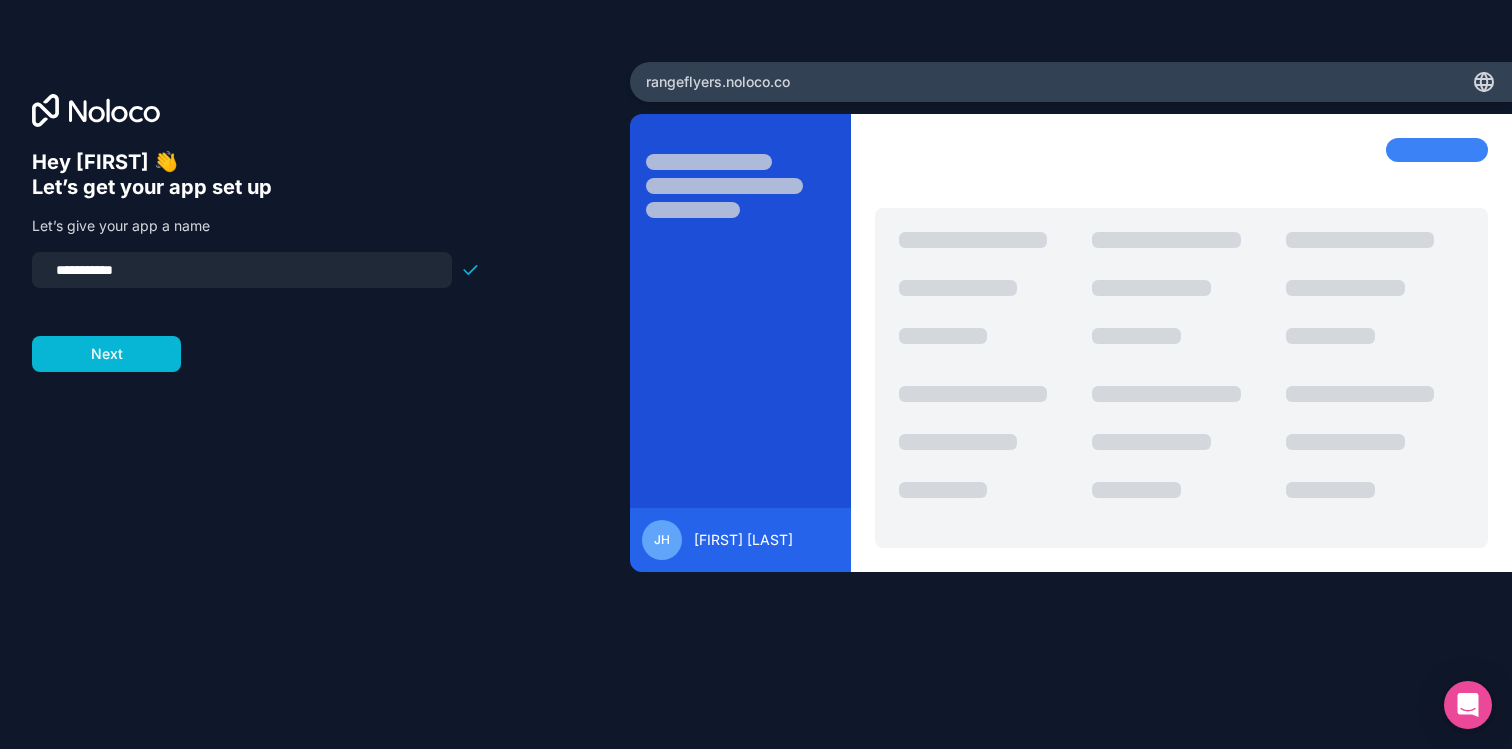 click on "**********" at bounding box center (242, 270) 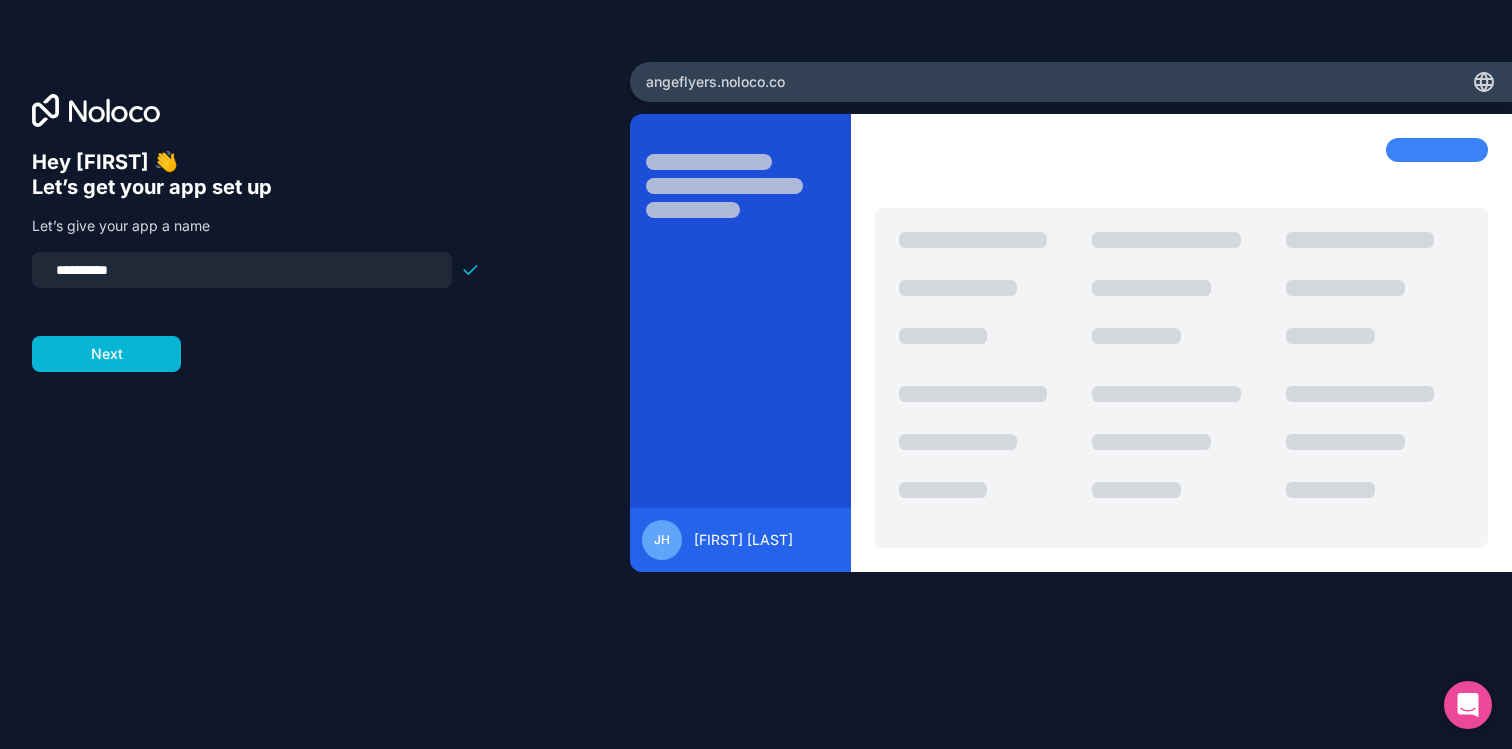 type on "**********" 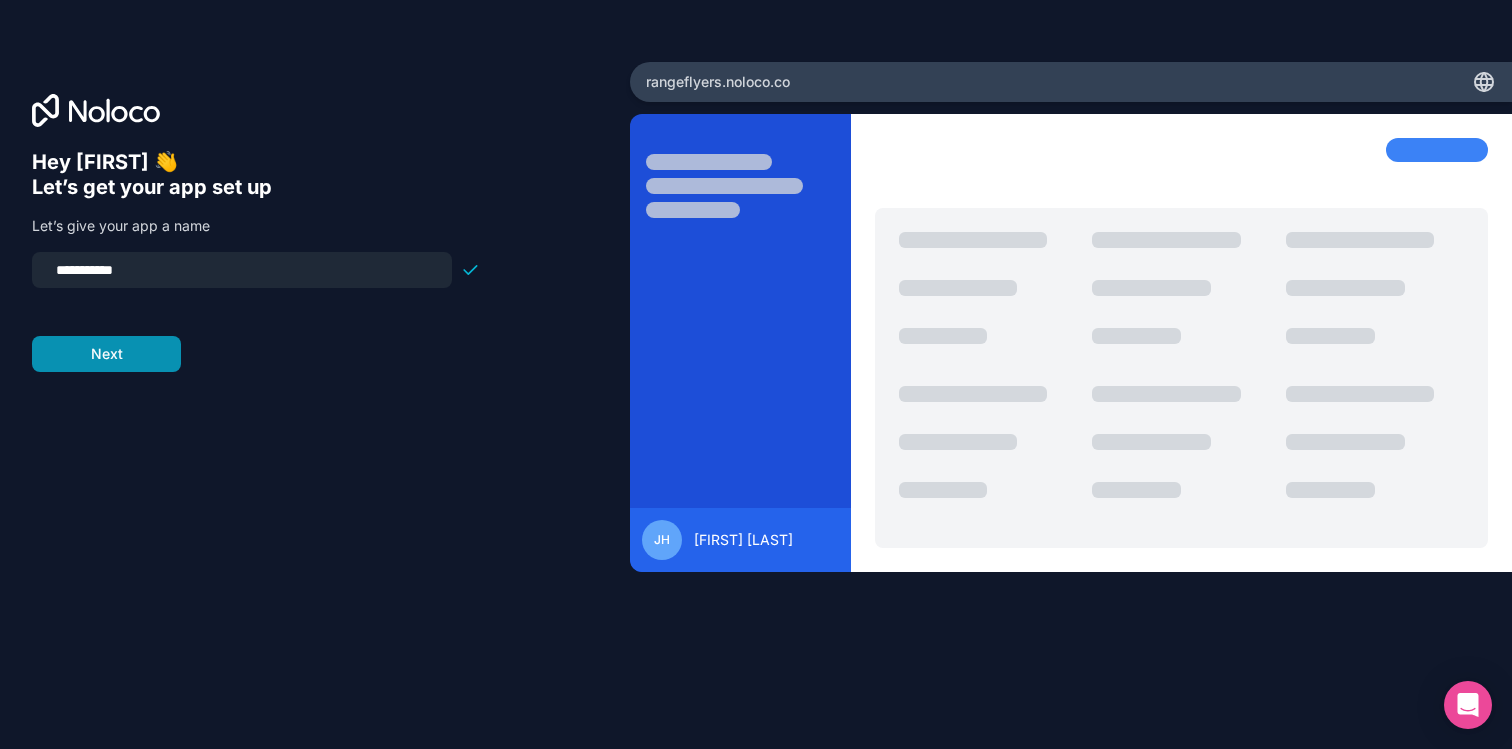 click on "Next" at bounding box center [106, 354] 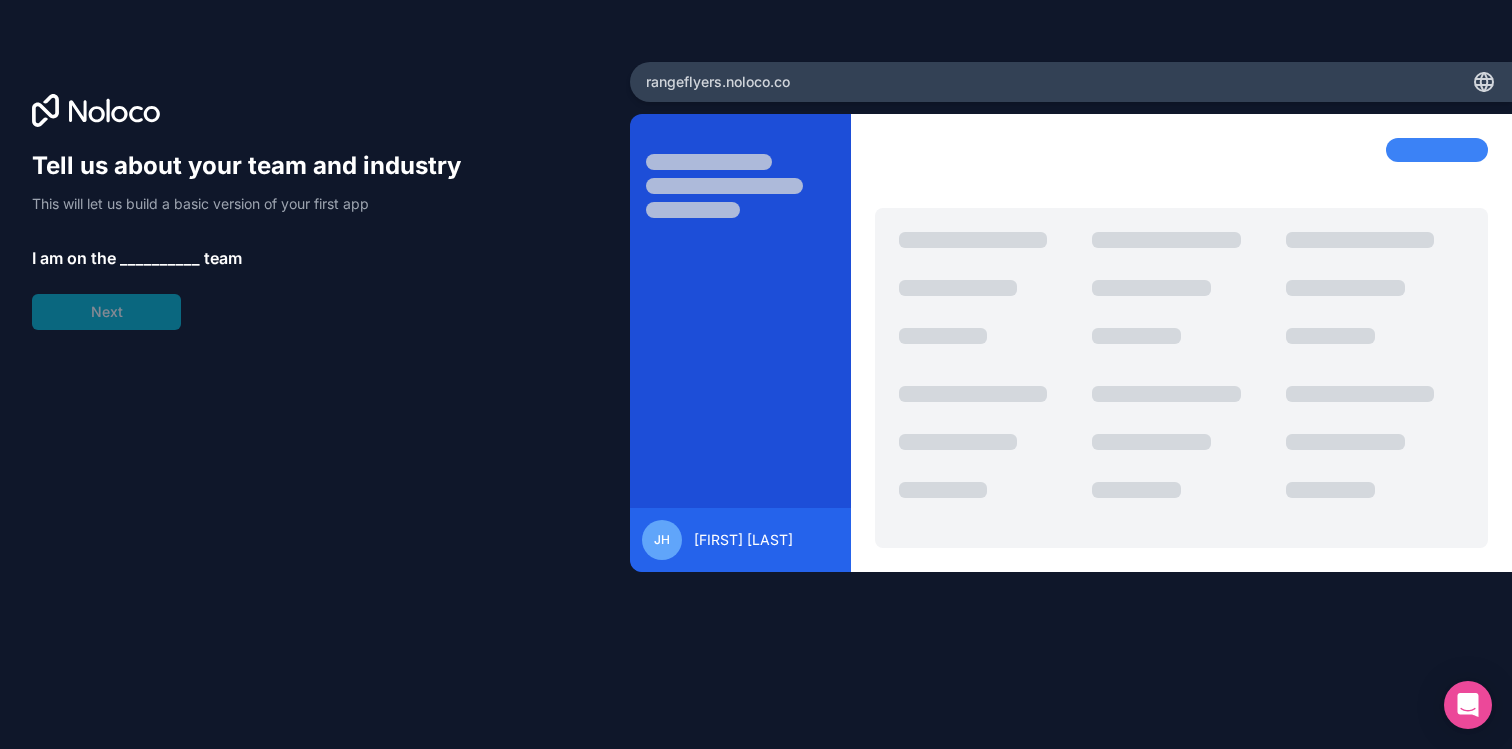 click on "__________" at bounding box center (160, 258) 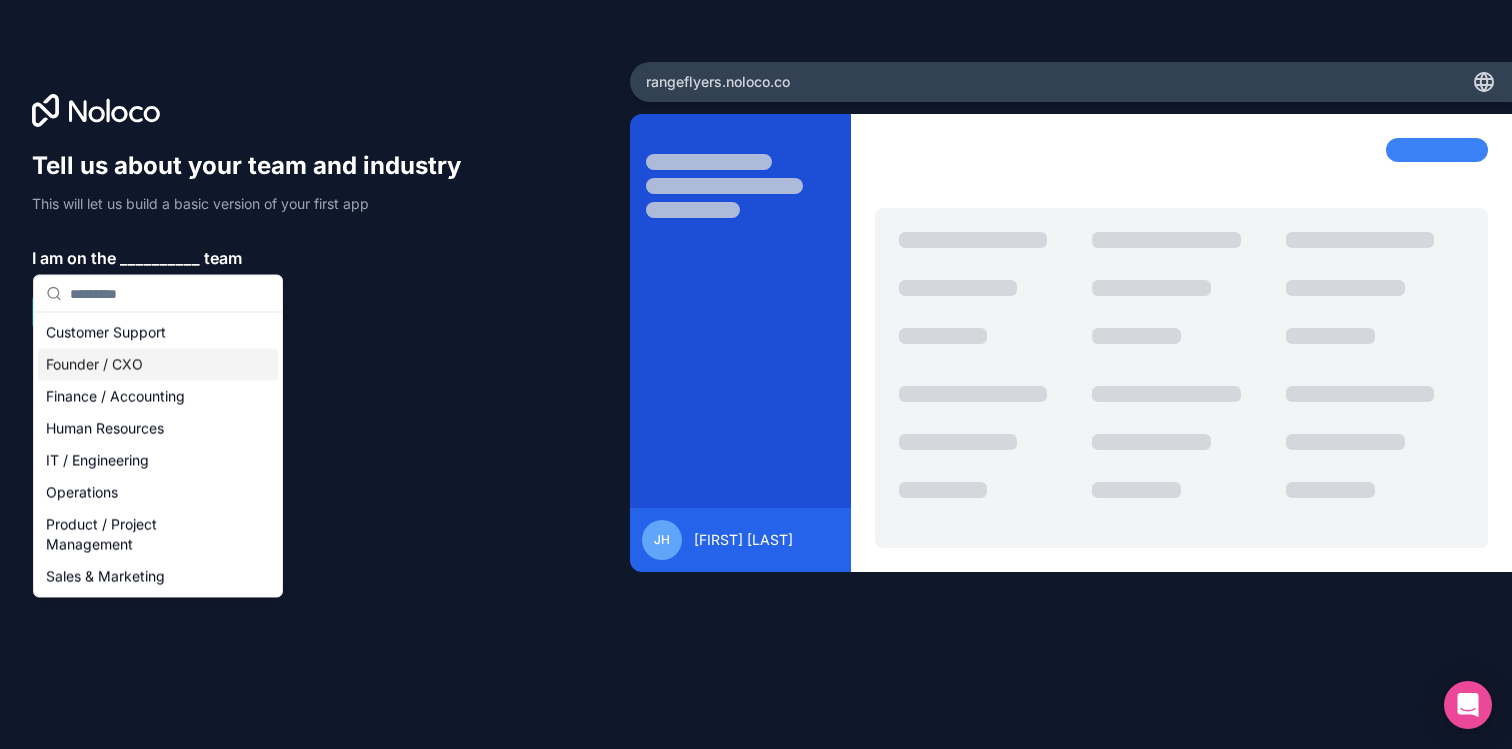 click on "Founder / CXO" at bounding box center [158, 365] 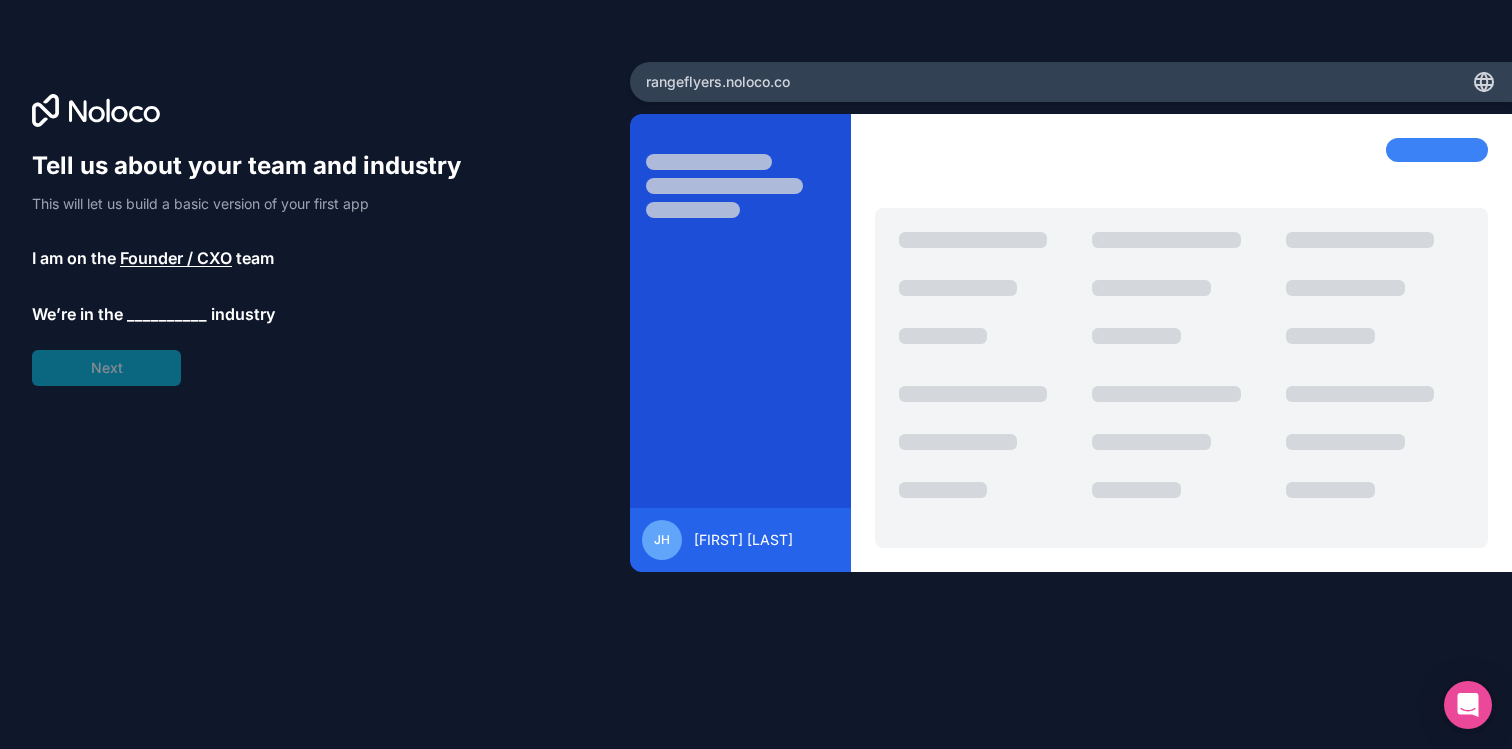 click on "__________" at bounding box center [167, 314] 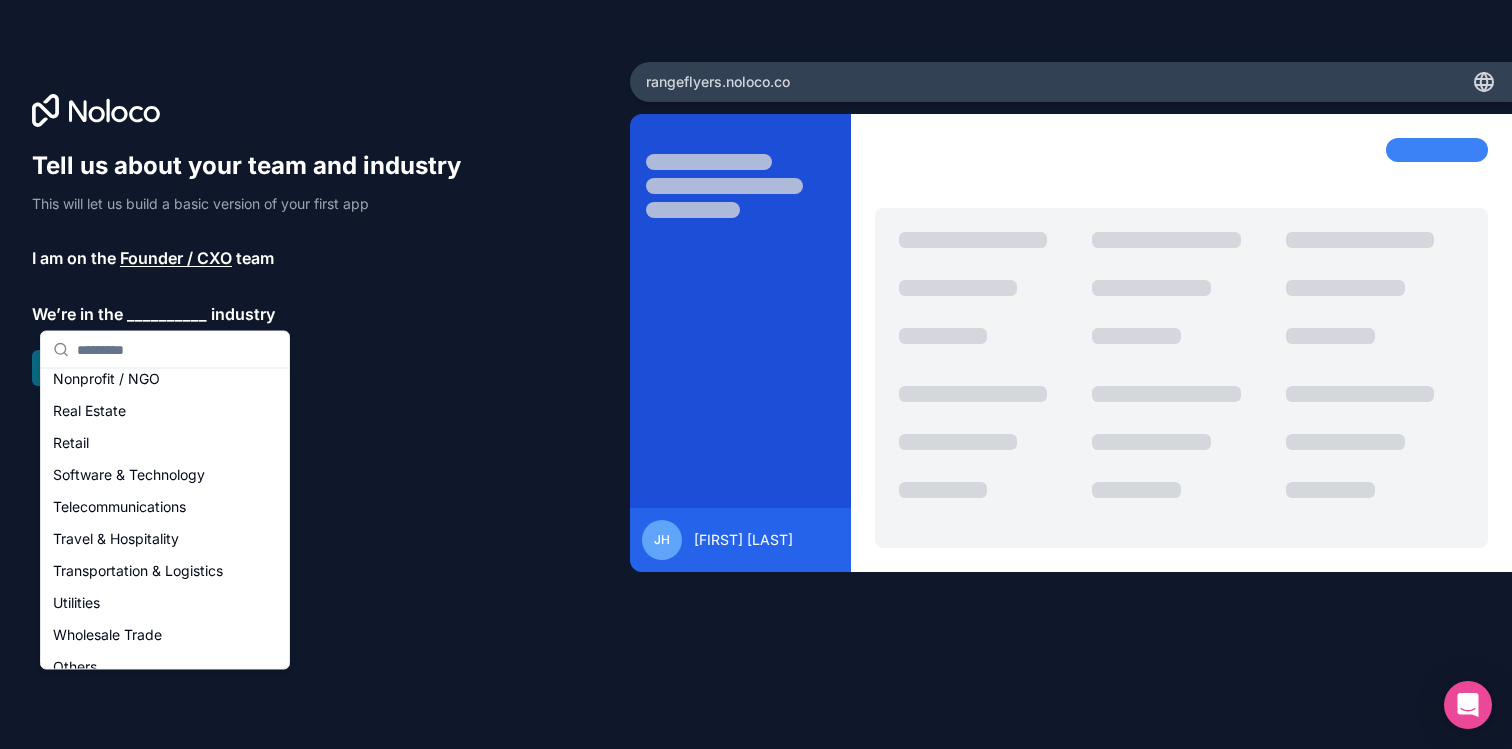 scroll, scrollTop: 412, scrollLeft: 0, axis: vertical 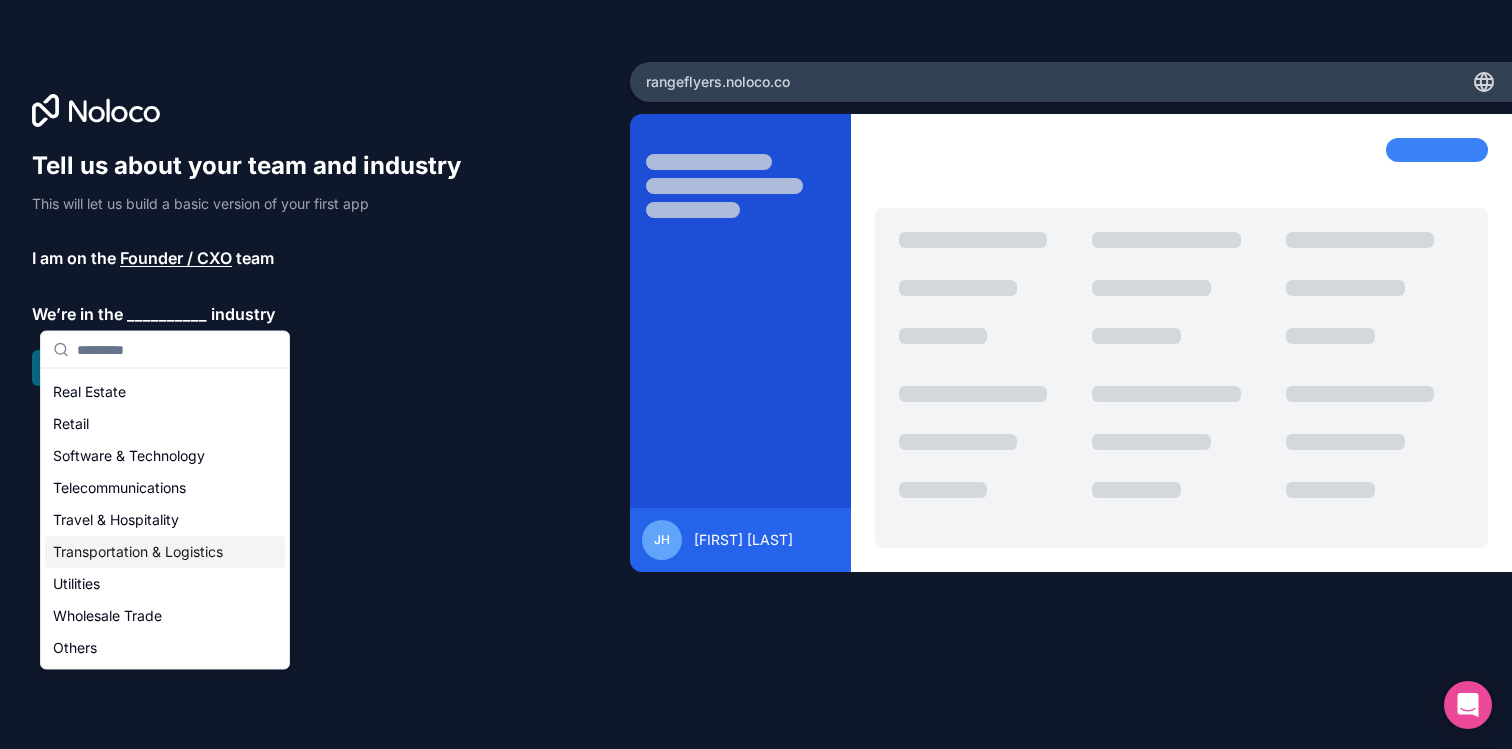 click on "Transportation & Logistics" at bounding box center (165, 553) 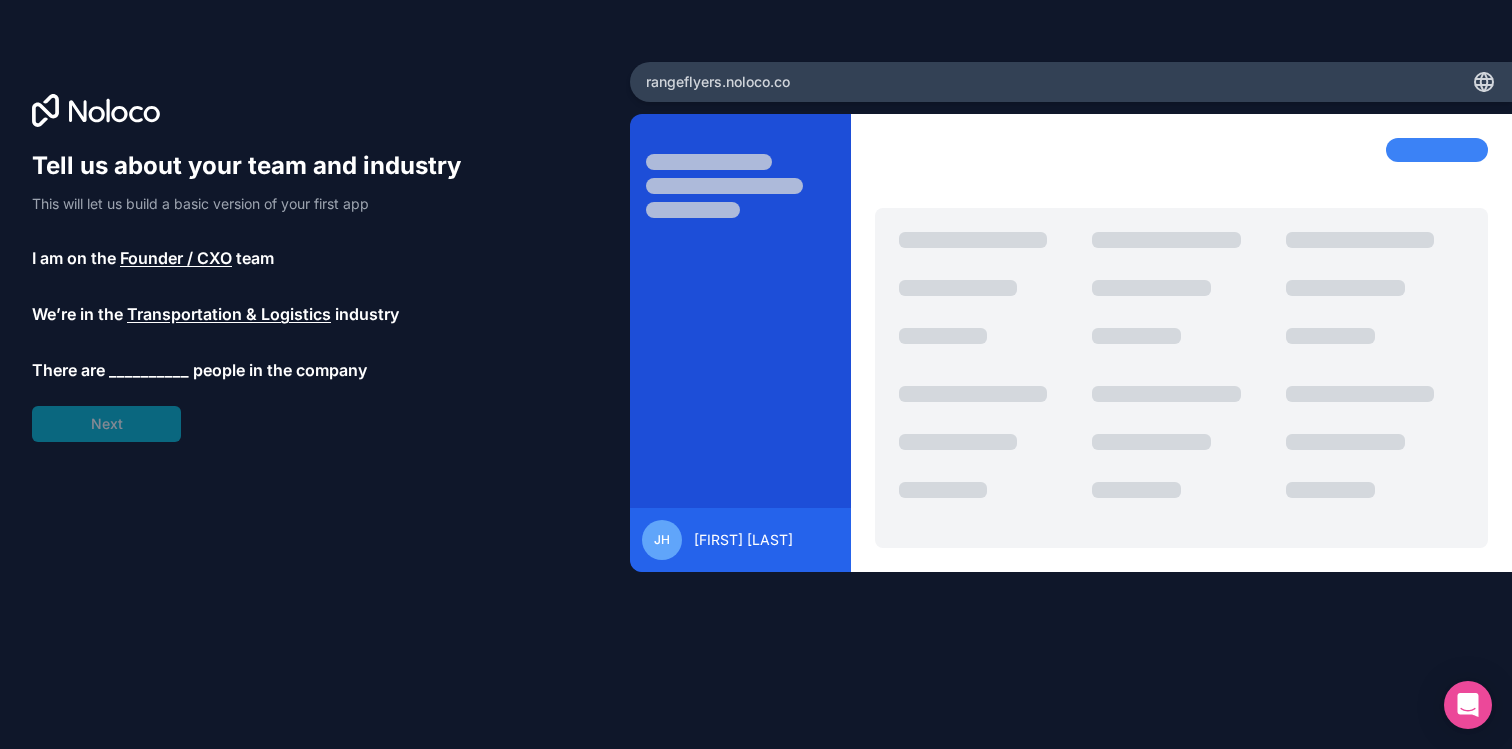click on "__________" at bounding box center (149, 370) 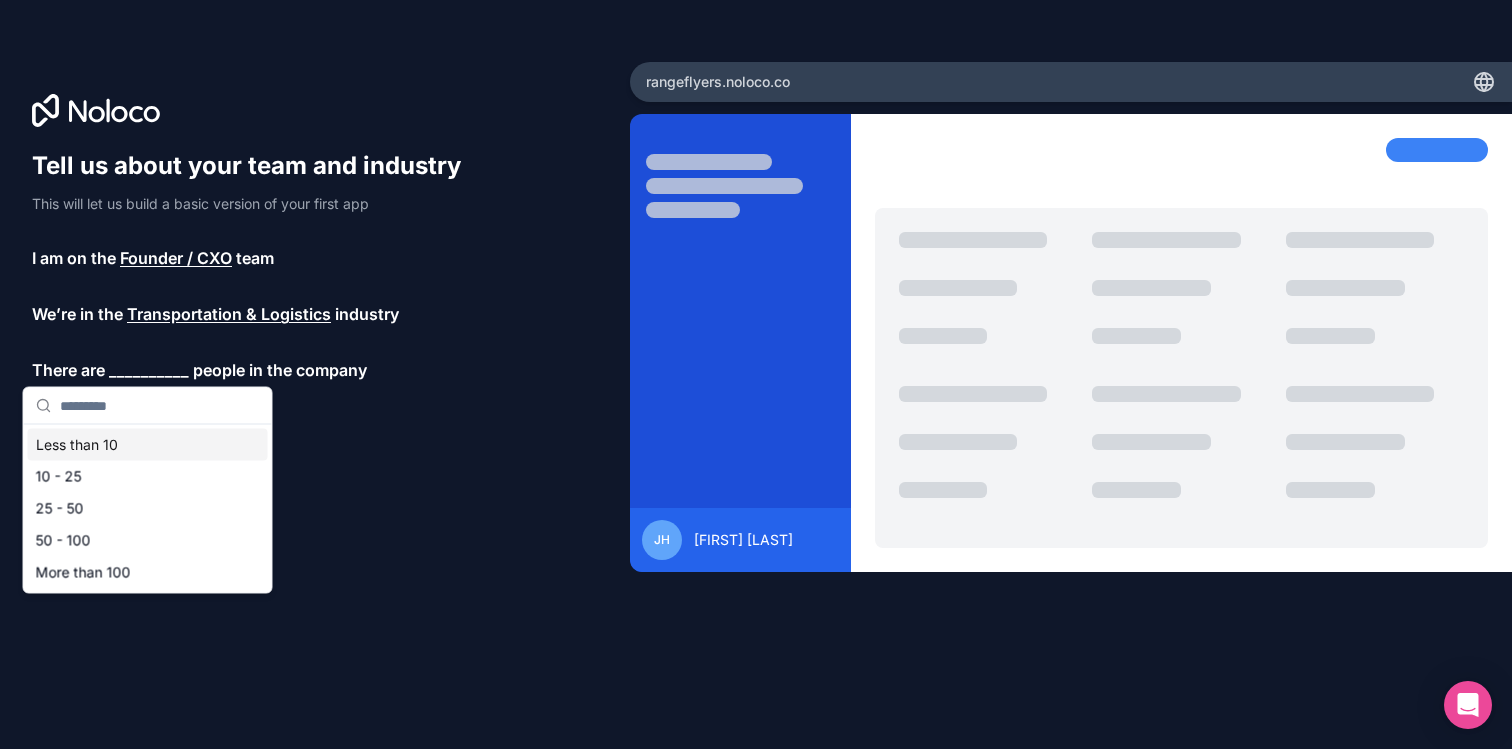 click on "Less than 10" at bounding box center (148, 445) 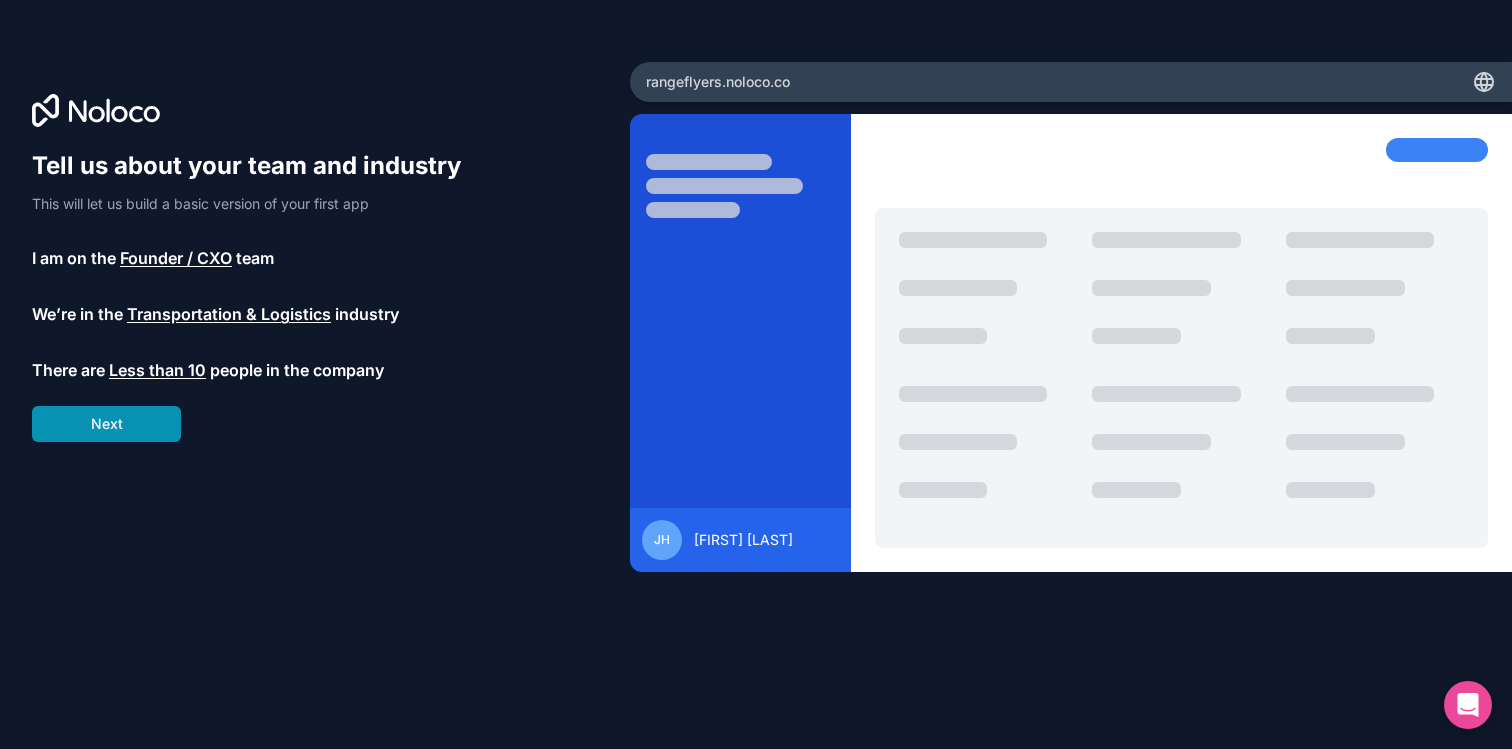 click on "Next" at bounding box center [106, 424] 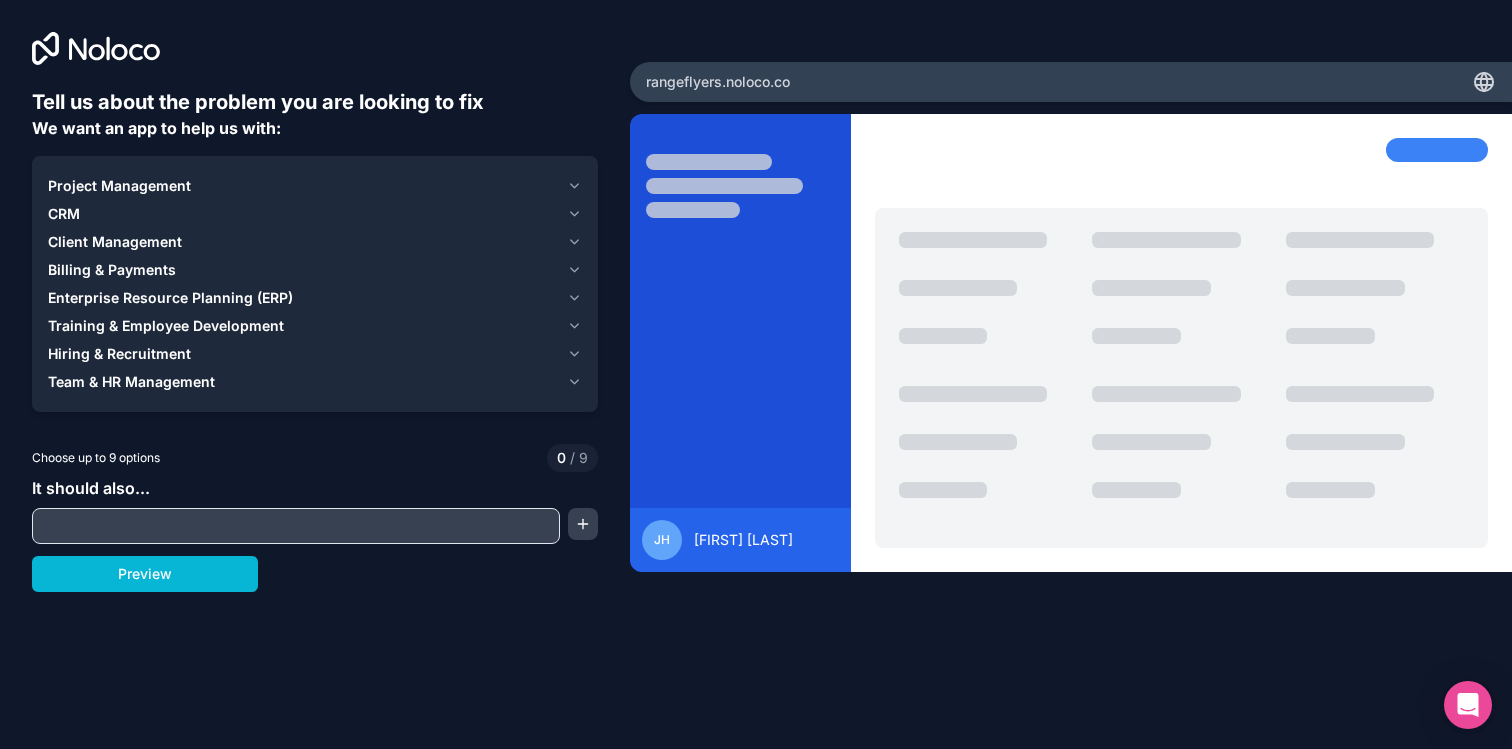 click on "Project Management" at bounding box center (315, 186) 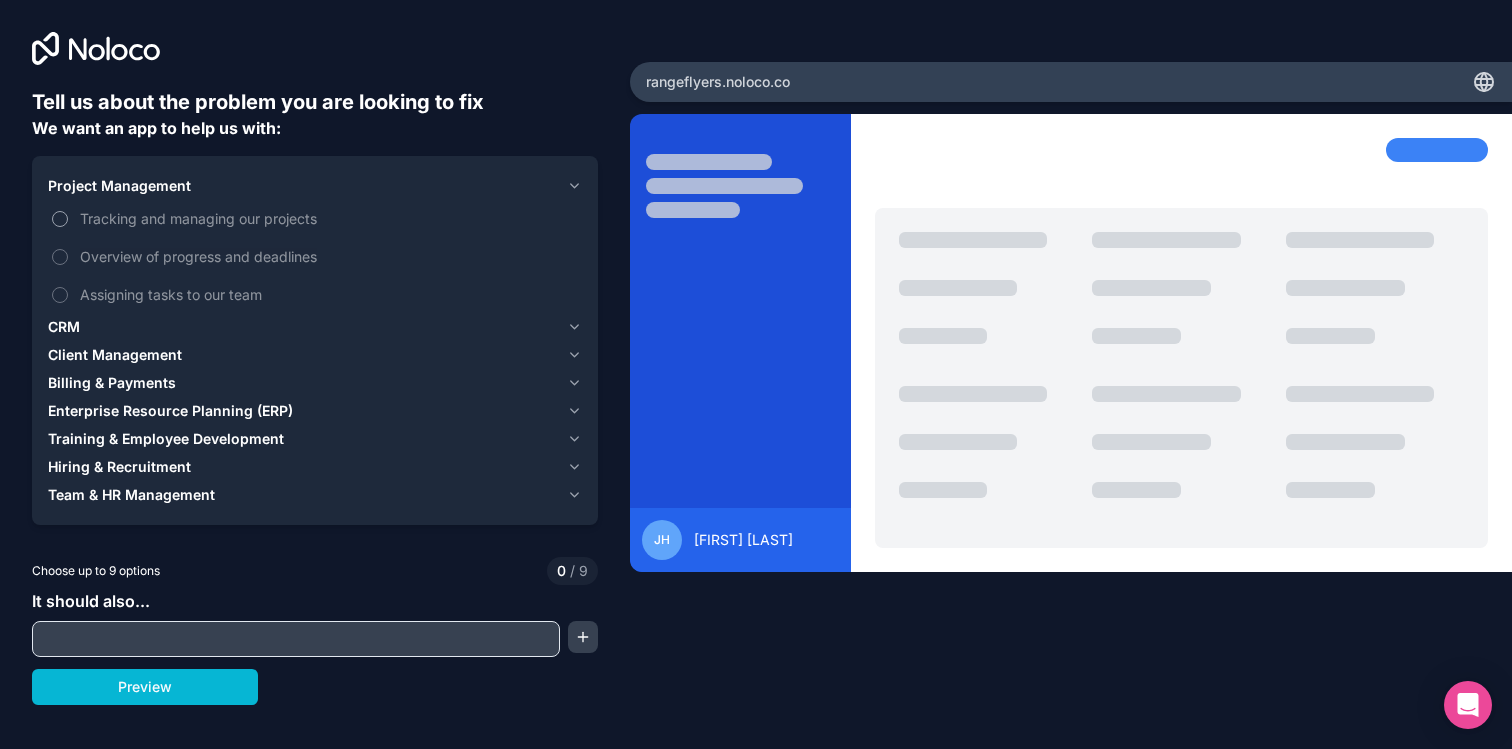 click on "Tracking and managing our projects" at bounding box center (329, 218) 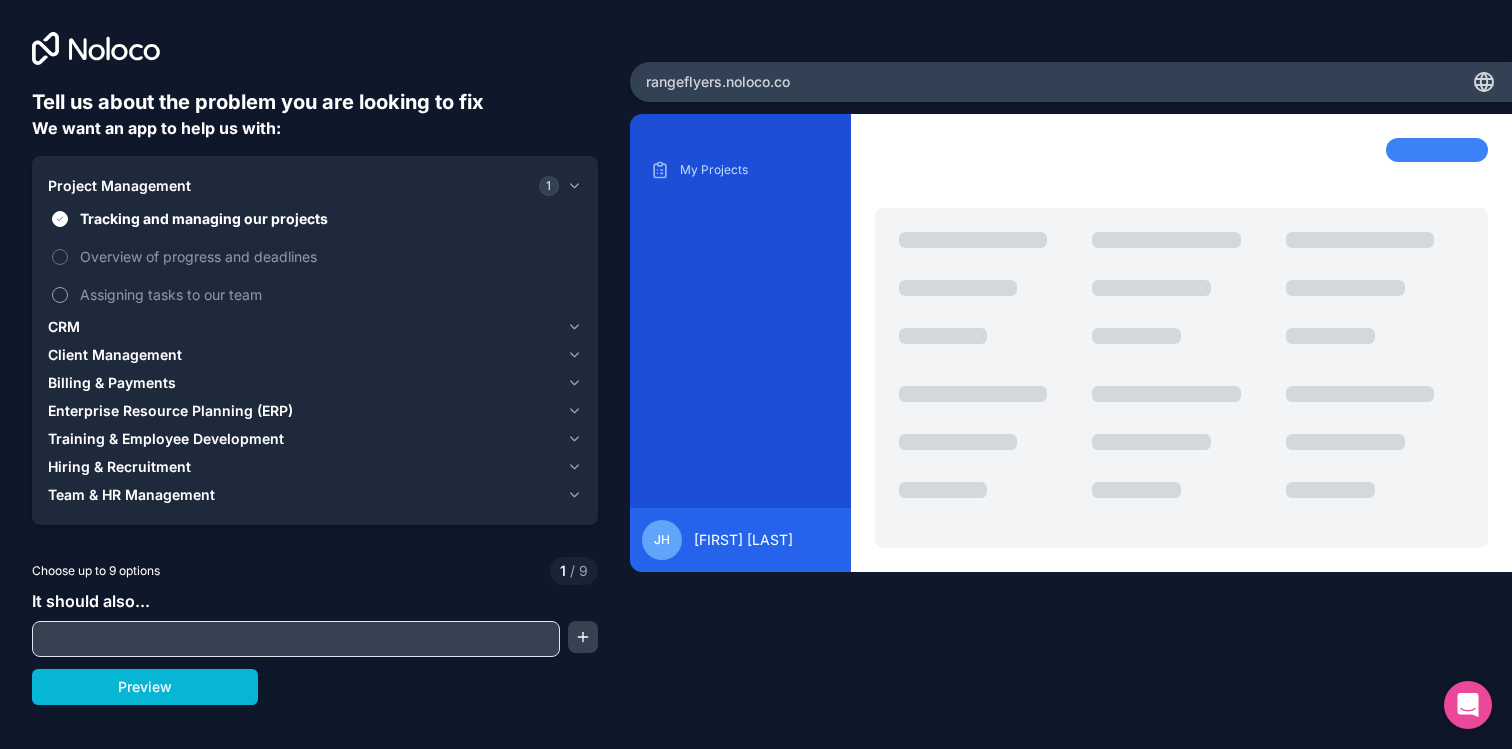 click on "Assigning tasks to our team" at bounding box center [329, 294] 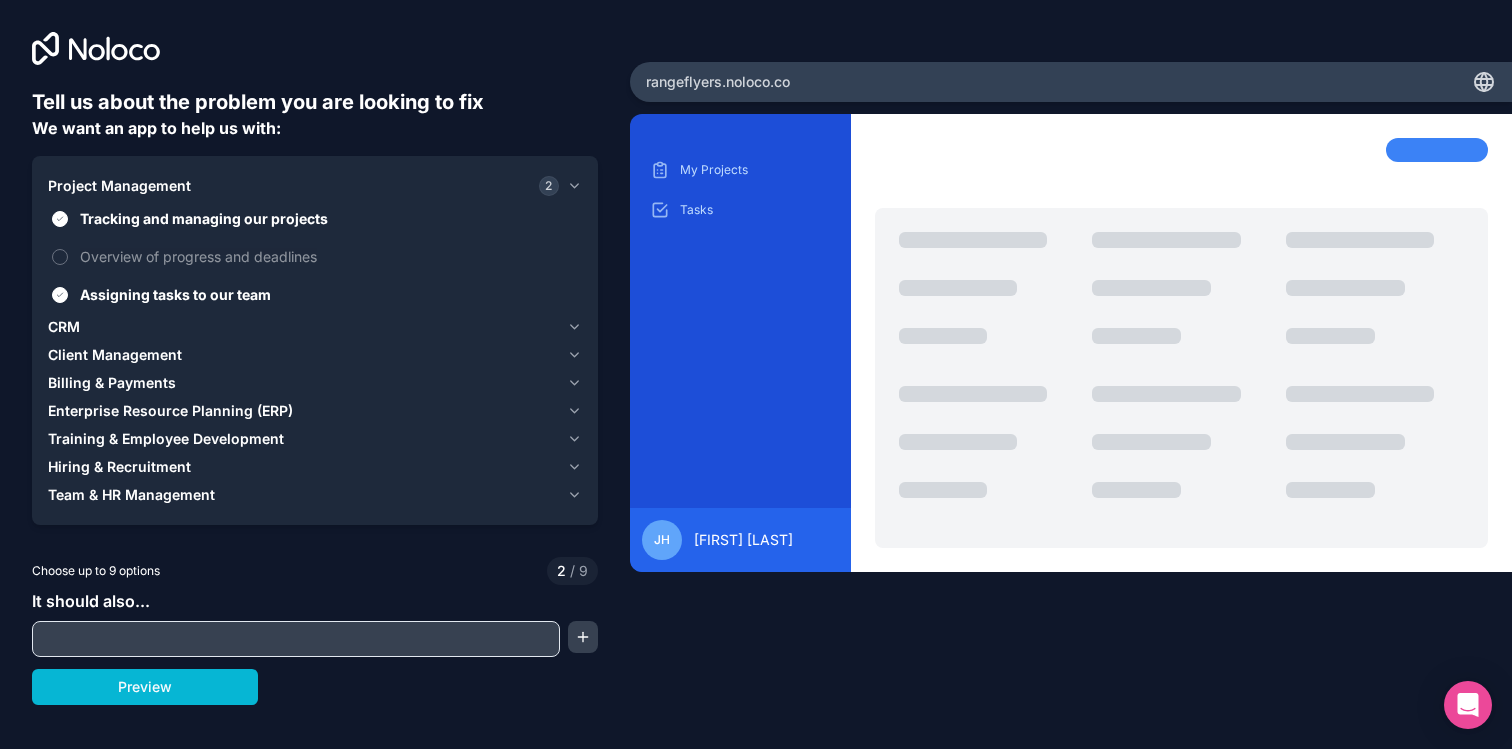 click on "CRM" at bounding box center [303, 327] 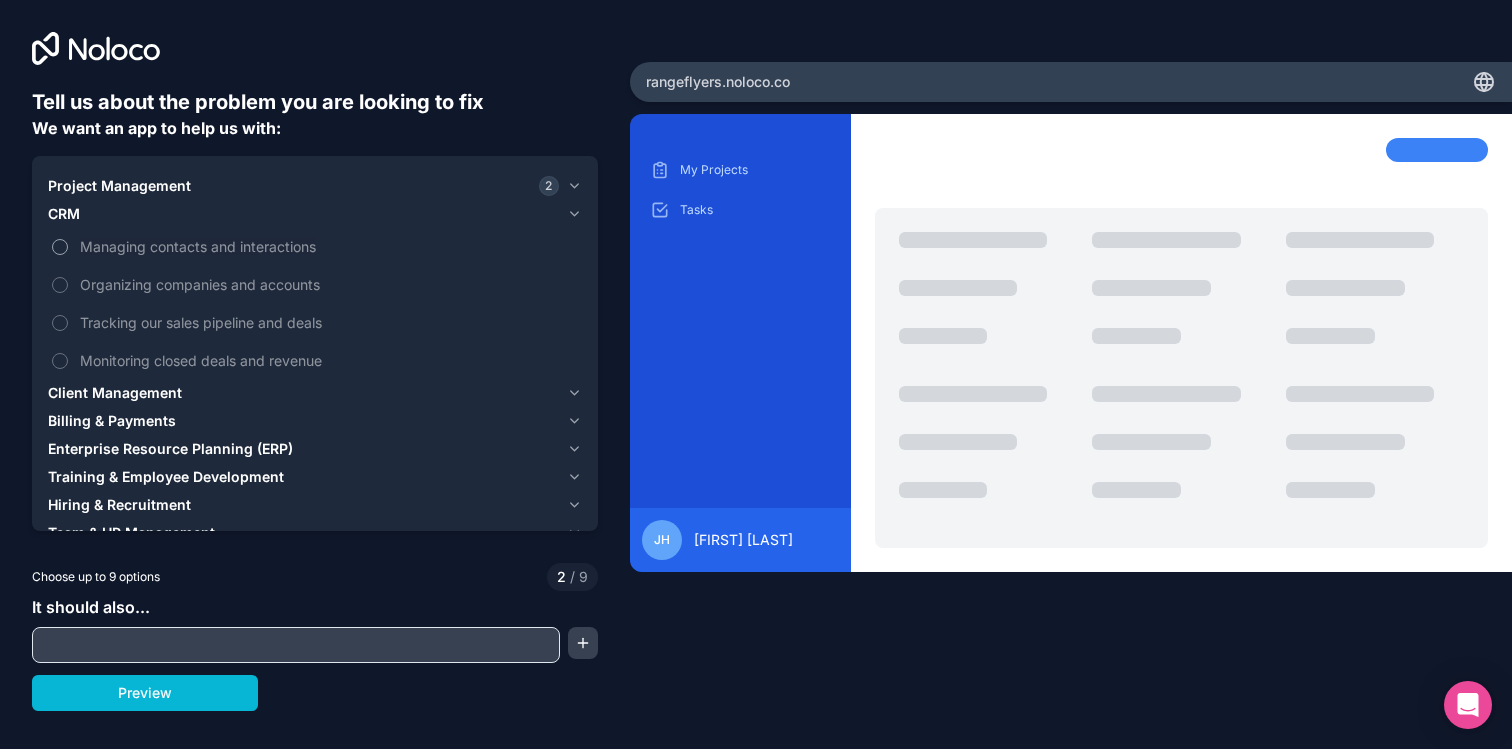 click on "Managing contacts and interactions" at bounding box center [329, 246] 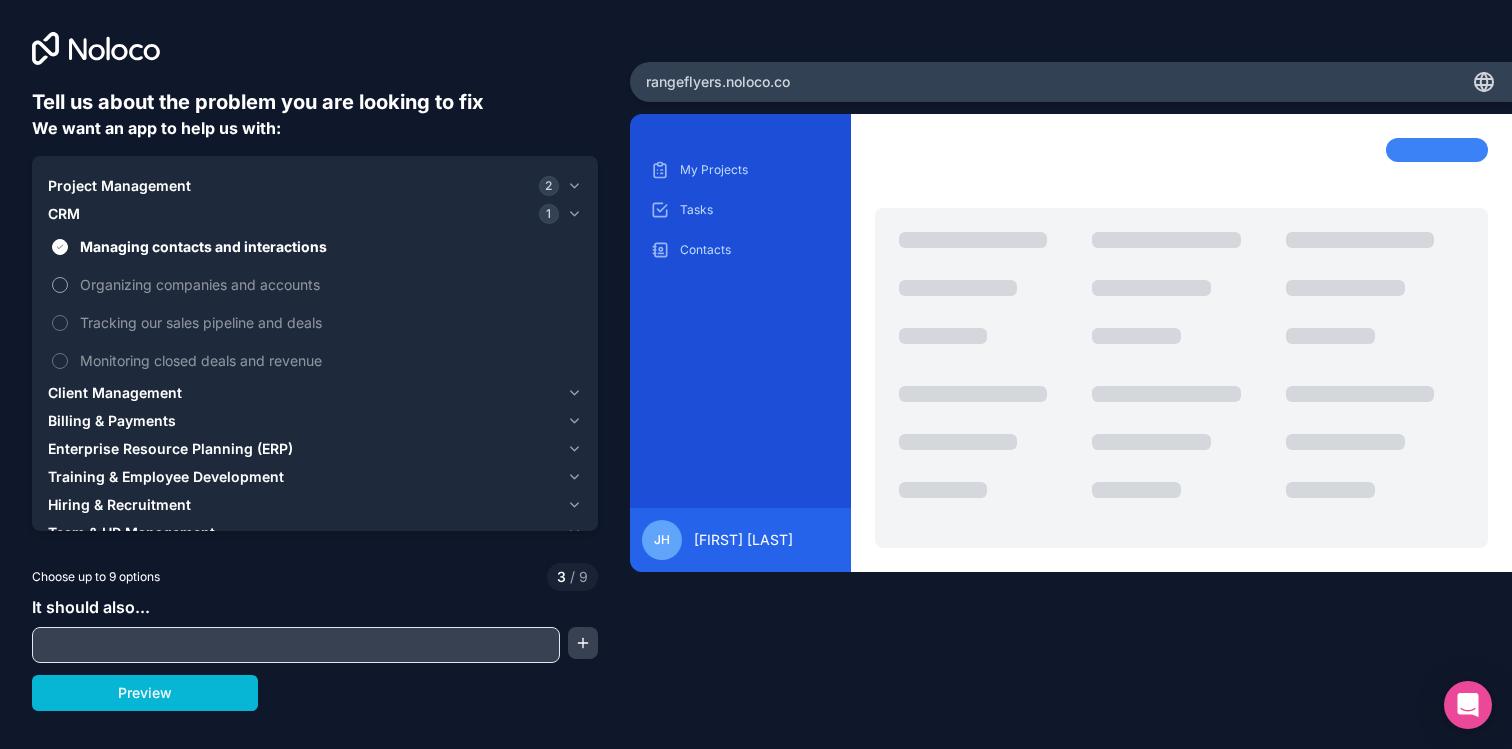click on "Organizing companies and accounts" at bounding box center [329, 284] 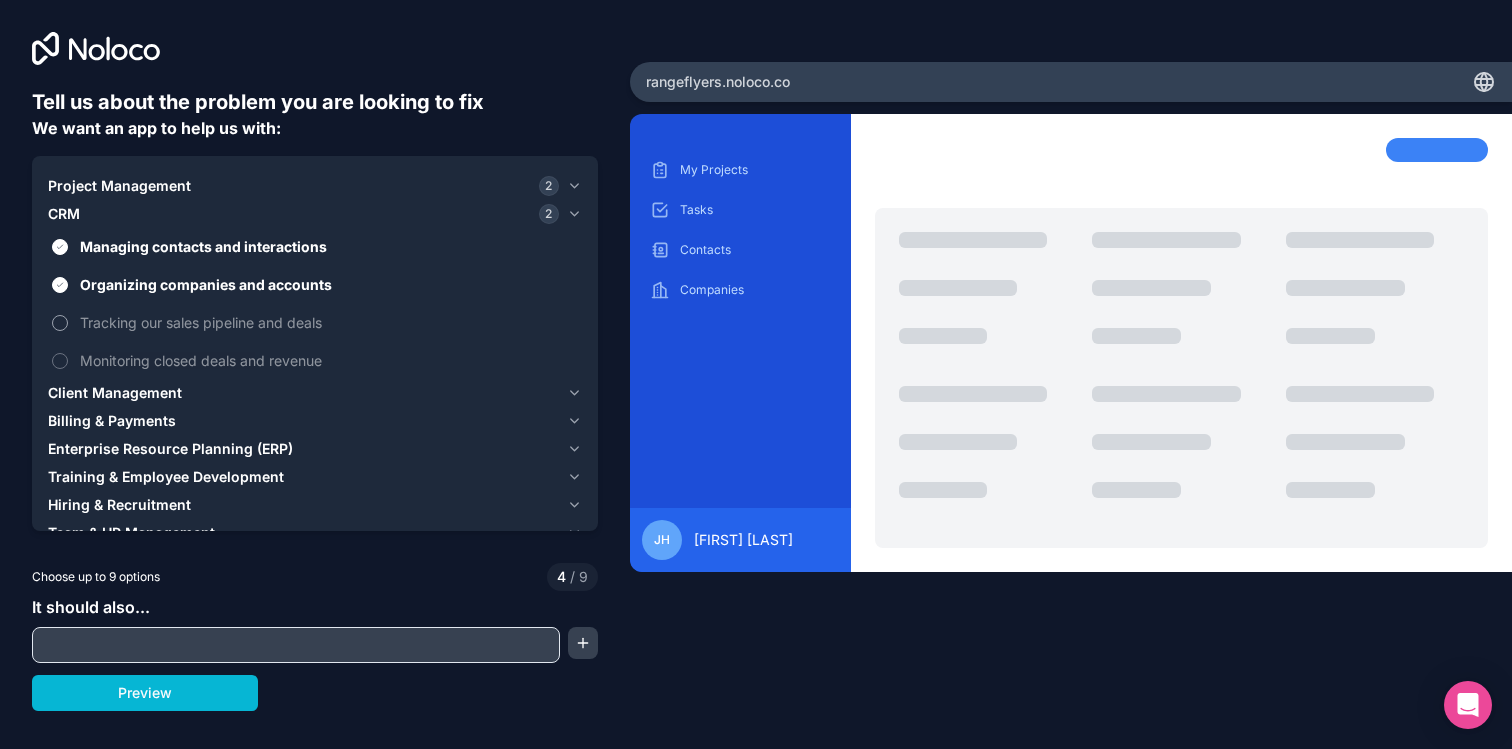 click on "Tracking our sales pipeline and deals" at bounding box center [329, 322] 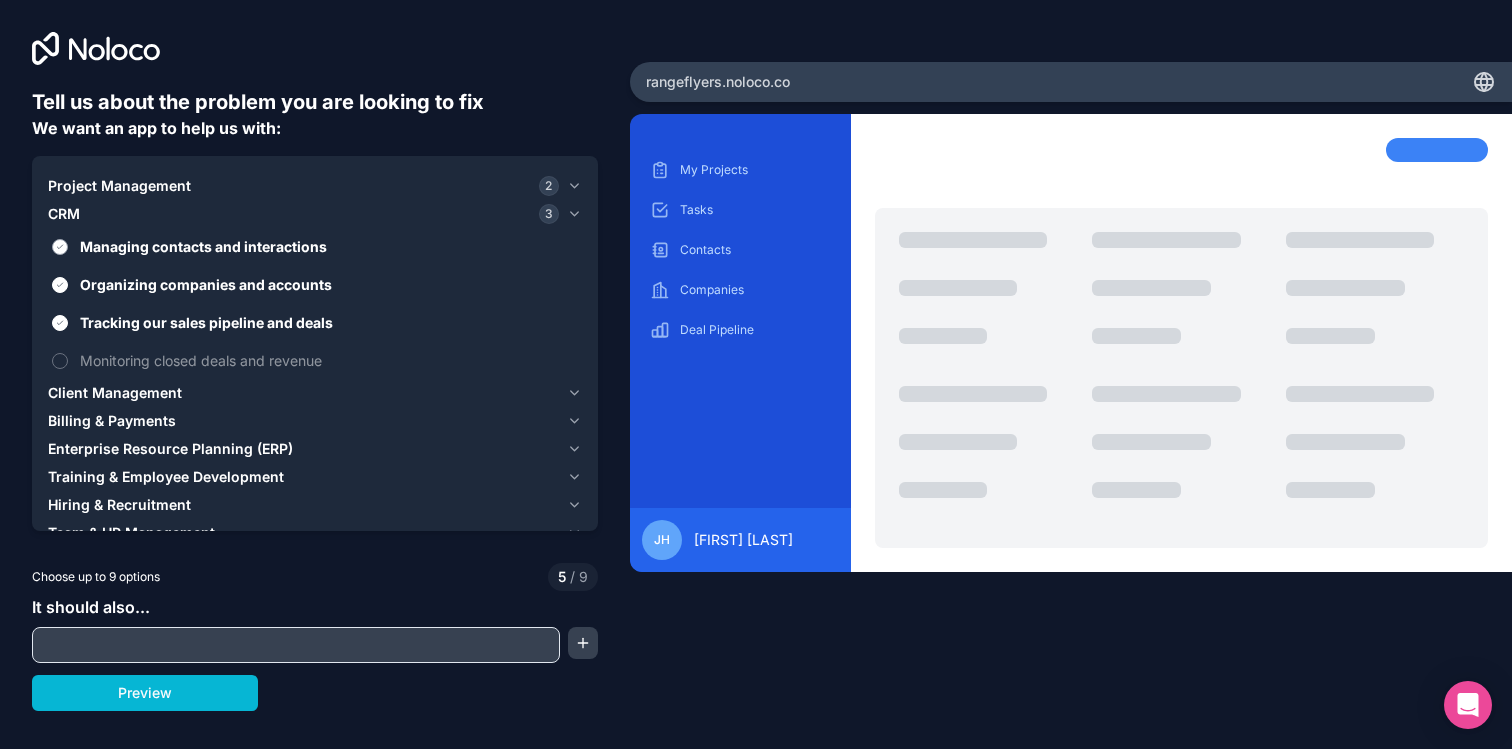 click on "Managing contacts and interactions" at bounding box center (329, 246) 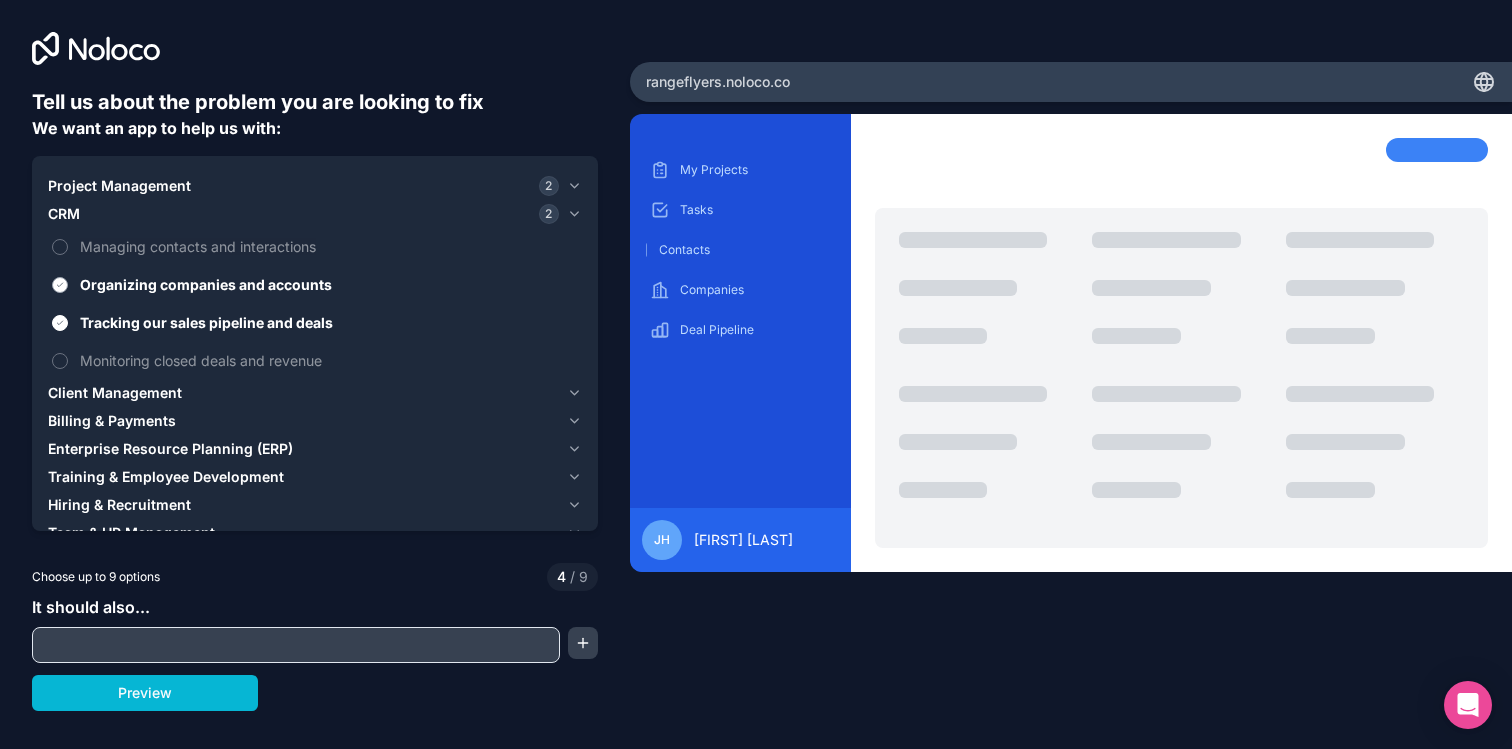 click on "Organizing companies and accounts" at bounding box center (329, 284) 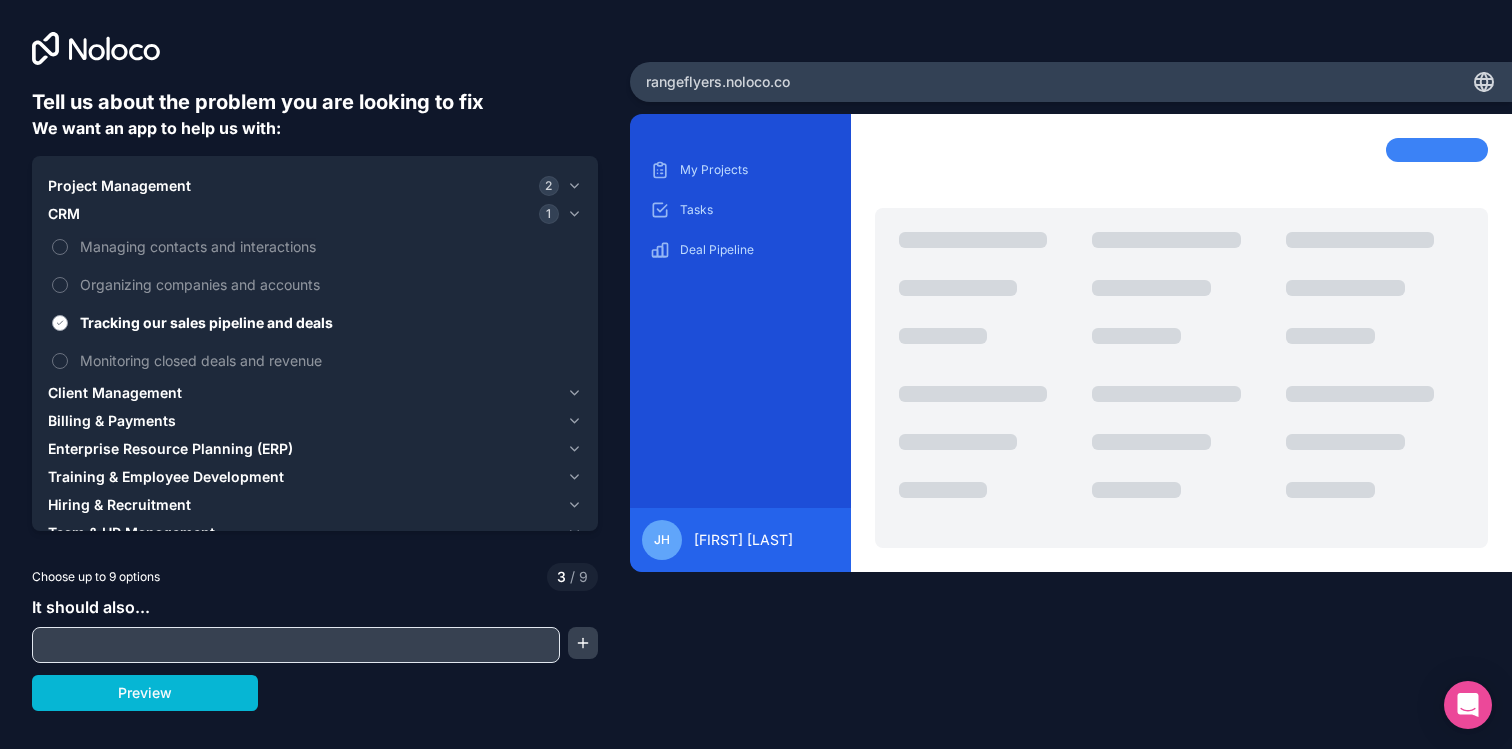 click on "Tracking our sales pipeline and deals" at bounding box center (315, 322) 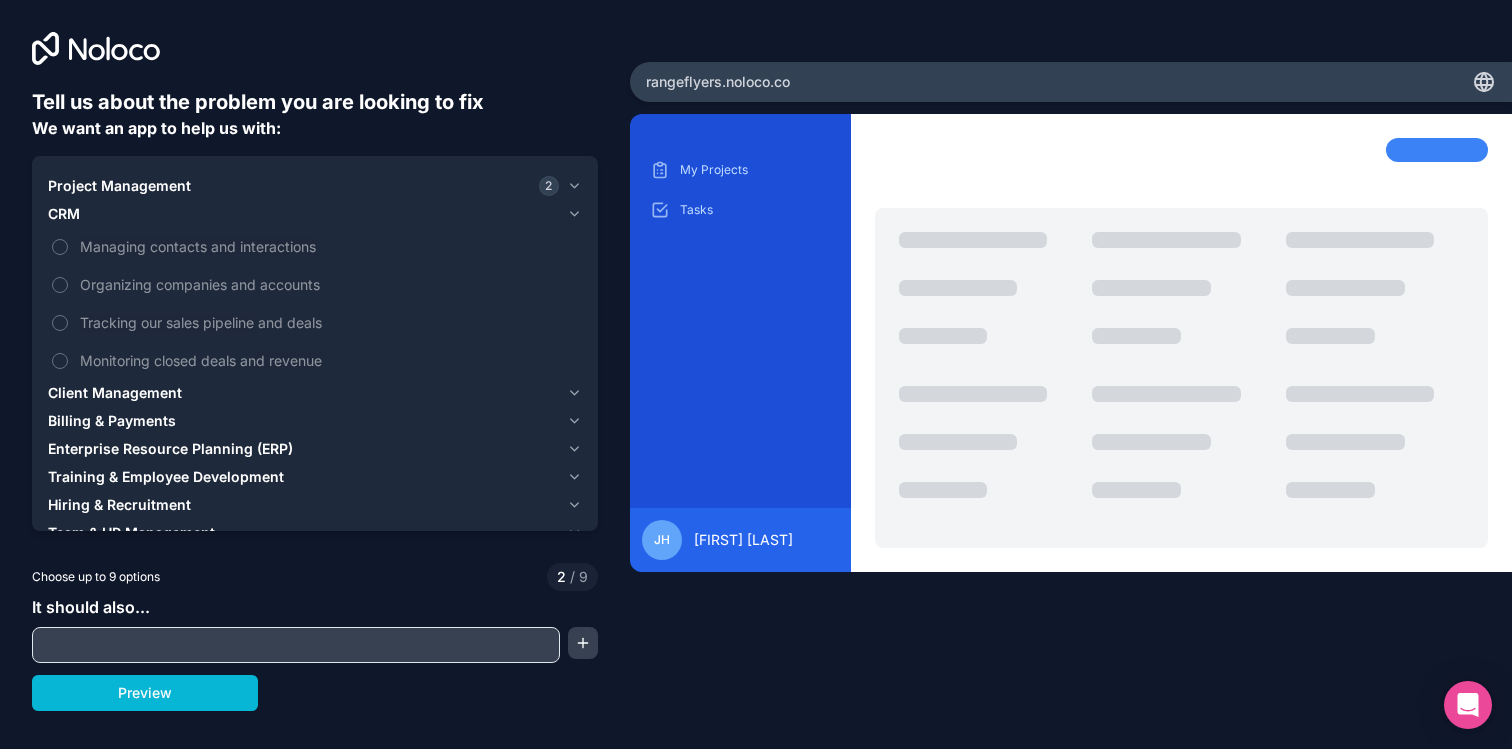 click on "CRM" at bounding box center [303, 214] 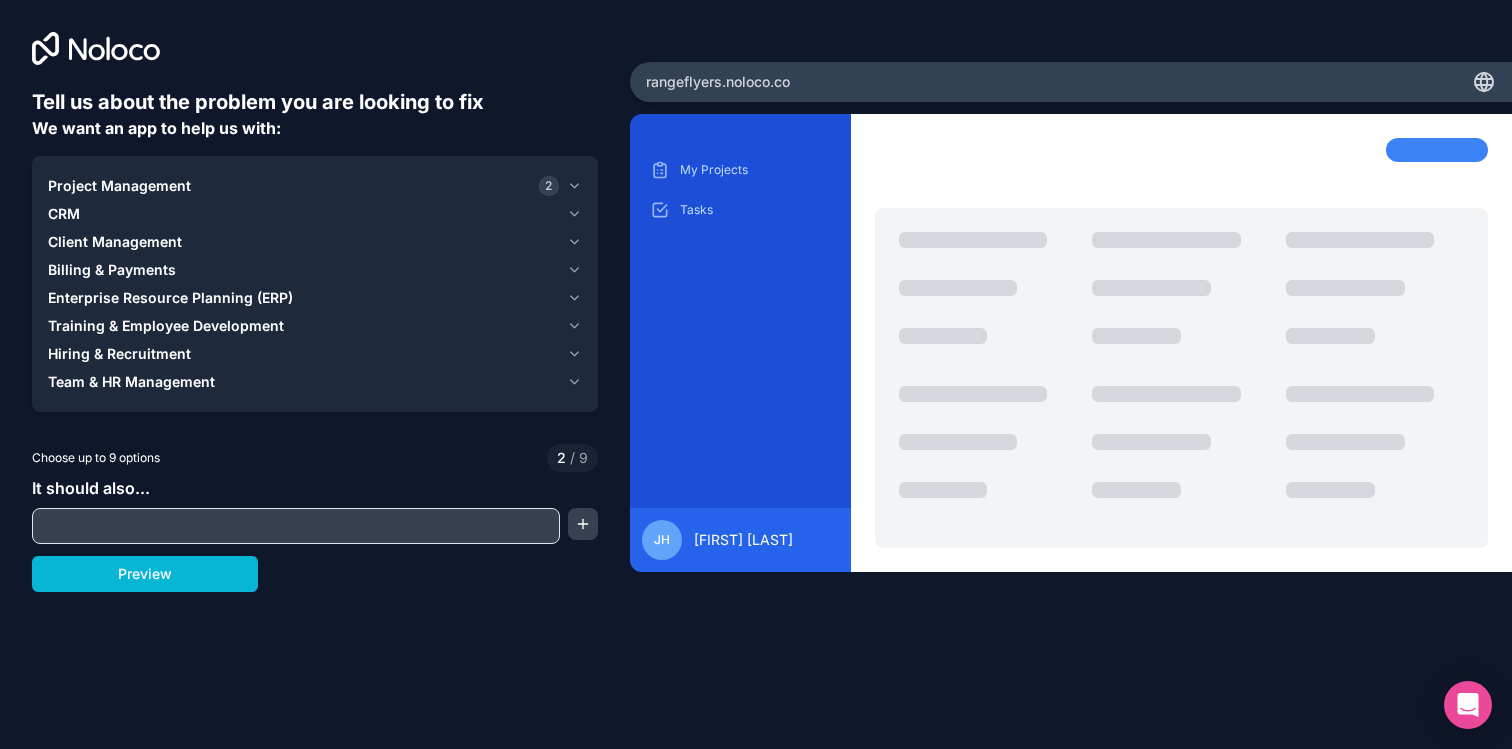 click on "Project Management 2" at bounding box center [315, 186] 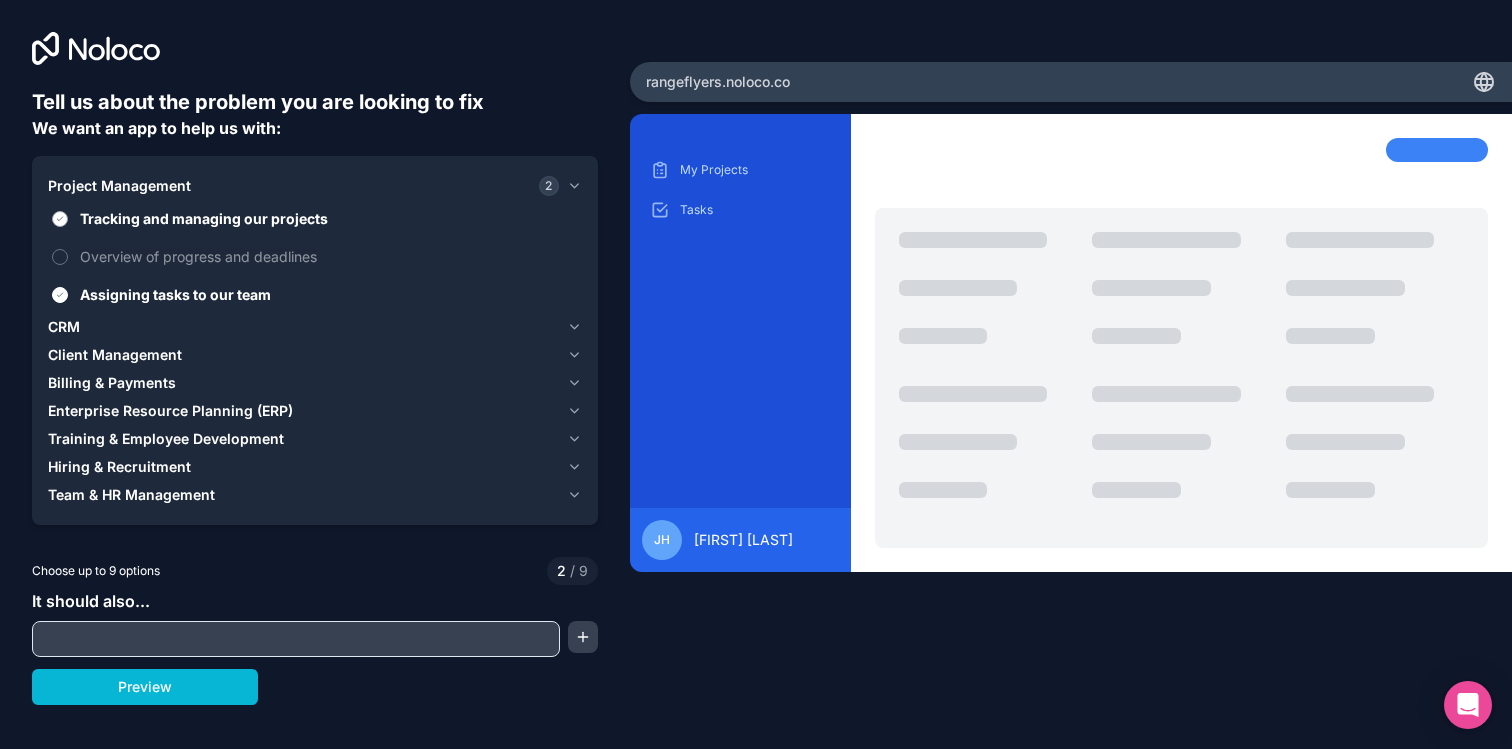 click on "Tracking and managing our projects" at bounding box center (329, 218) 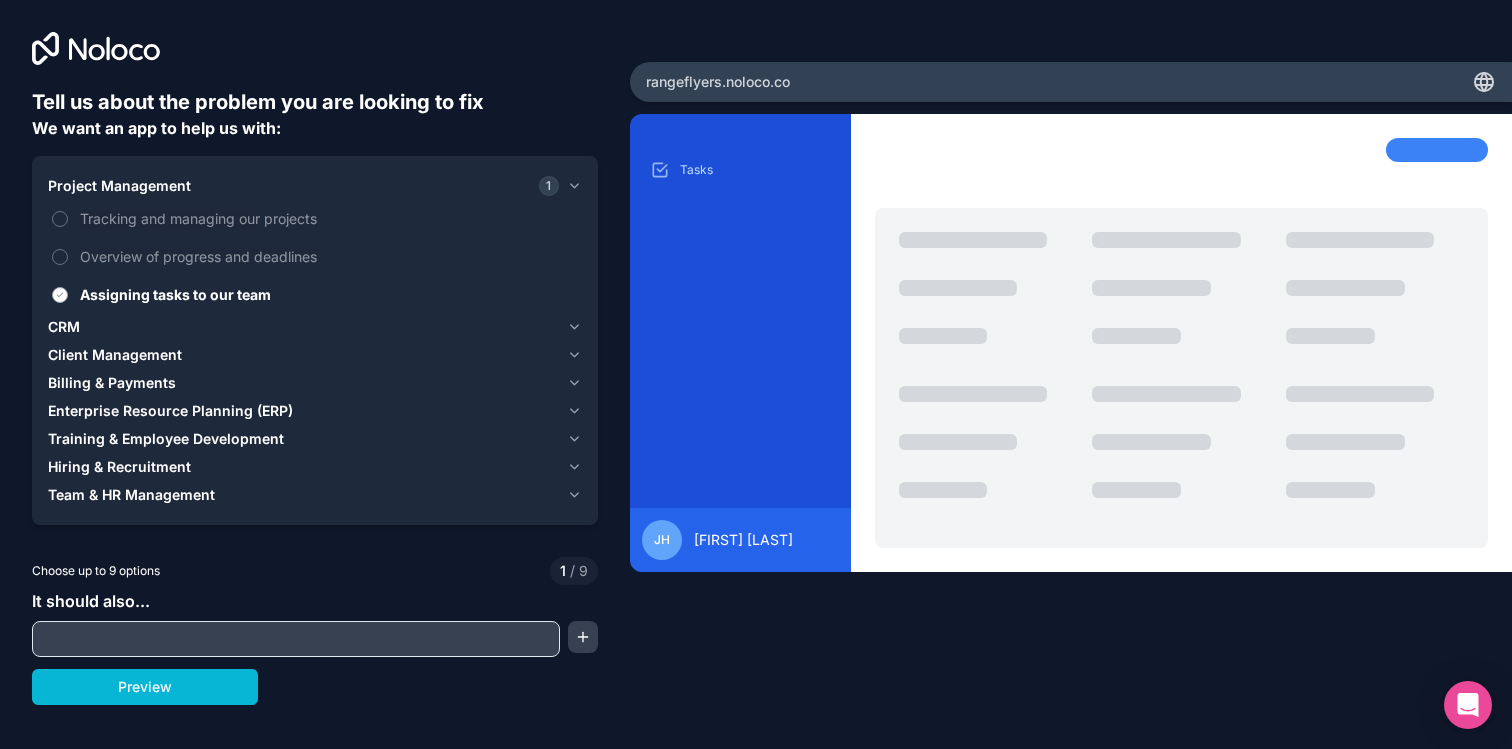 click on "Assigning tasks to our team" at bounding box center (329, 294) 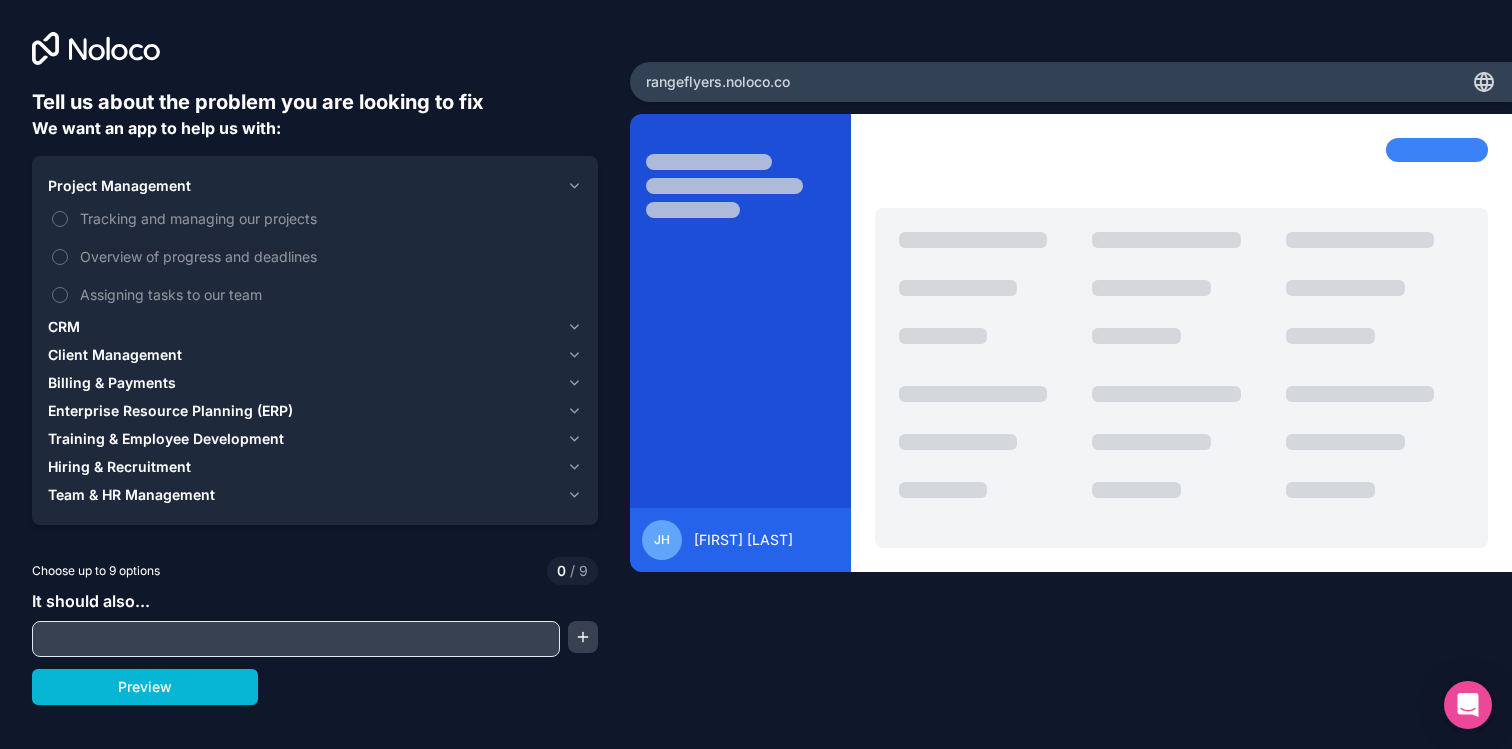 click on "Project Management" at bounding box center [119, 186] 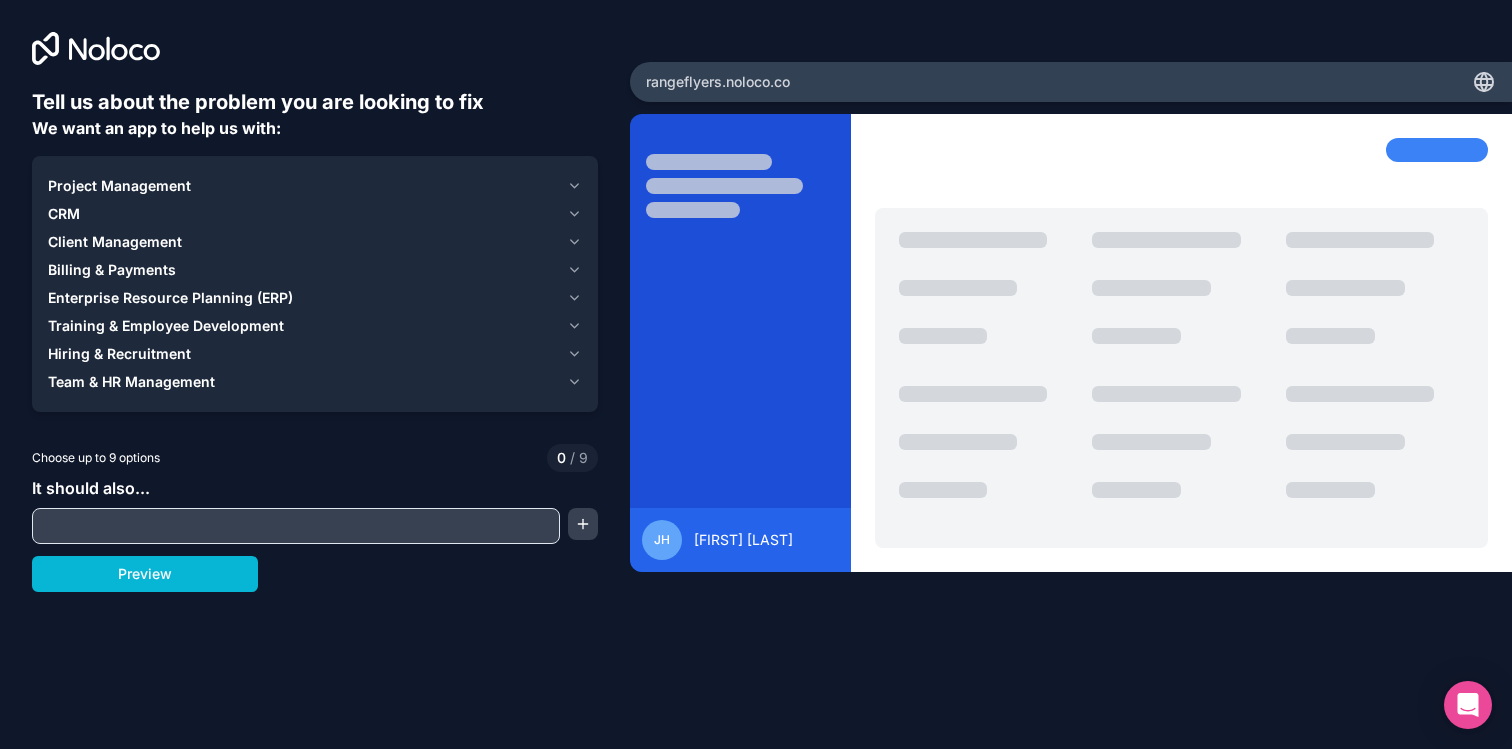 click on "Client Management" at bounding box center (115, 242) 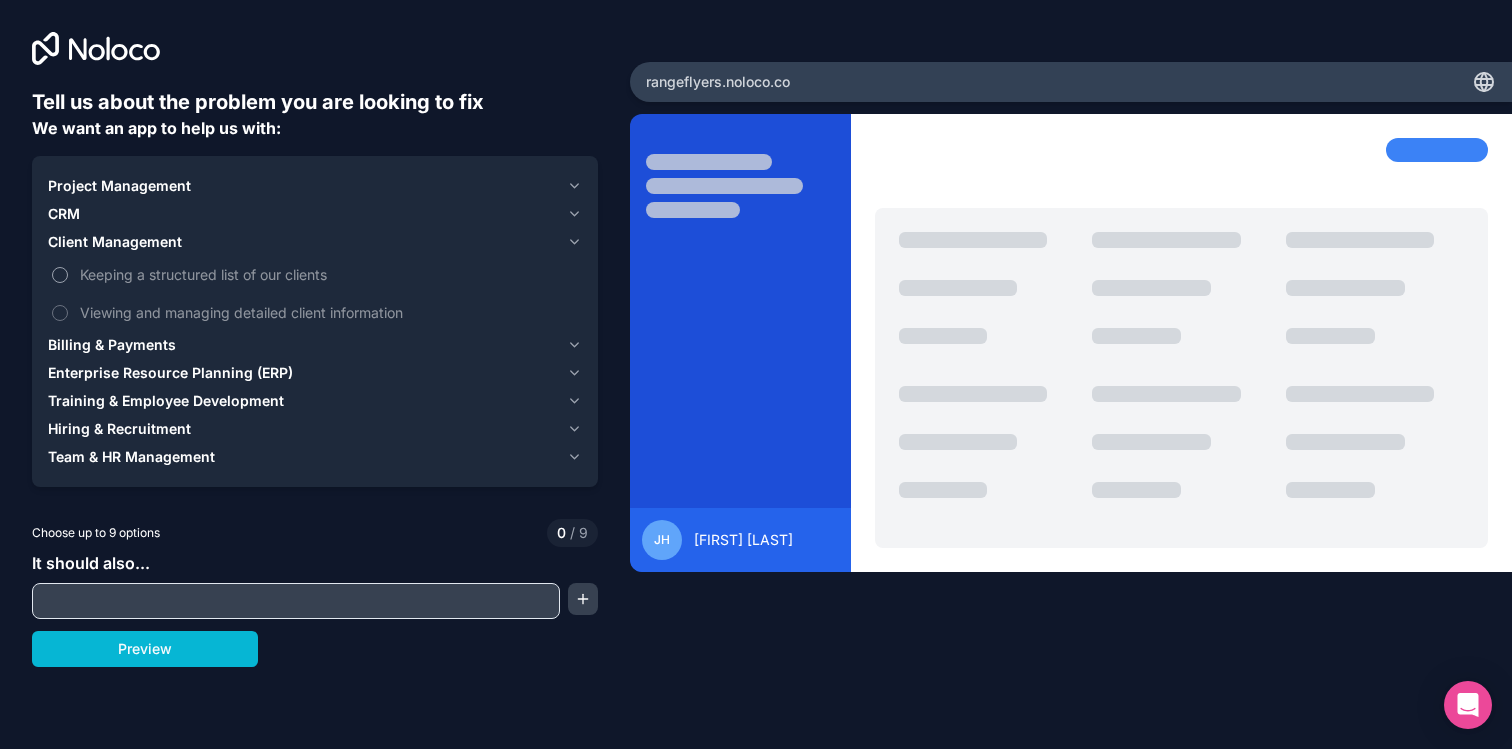 click on "Keeping a structured list of our clients" at bounding box center (329, 274) 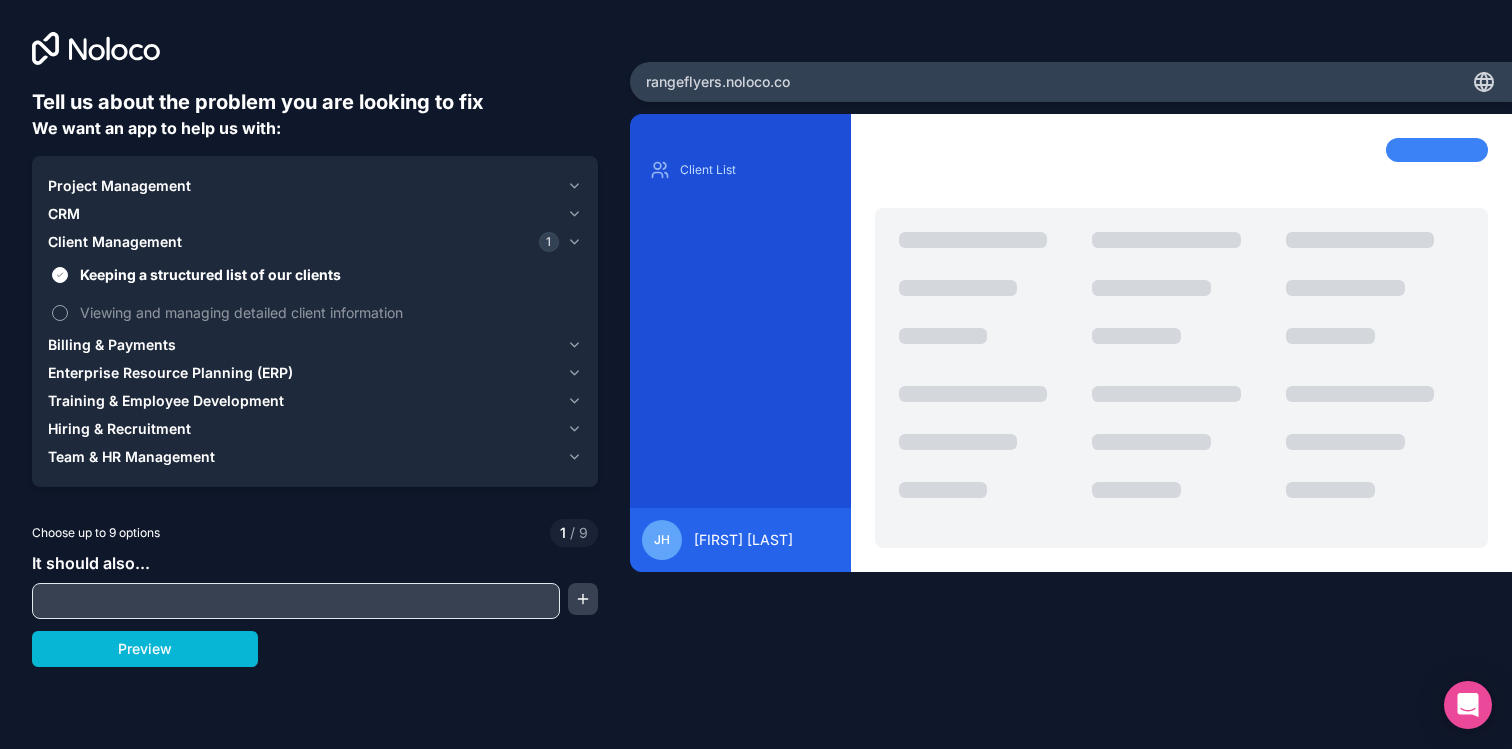 click on "Viewing and managing detailed client information" at bounding box center [329, 312] 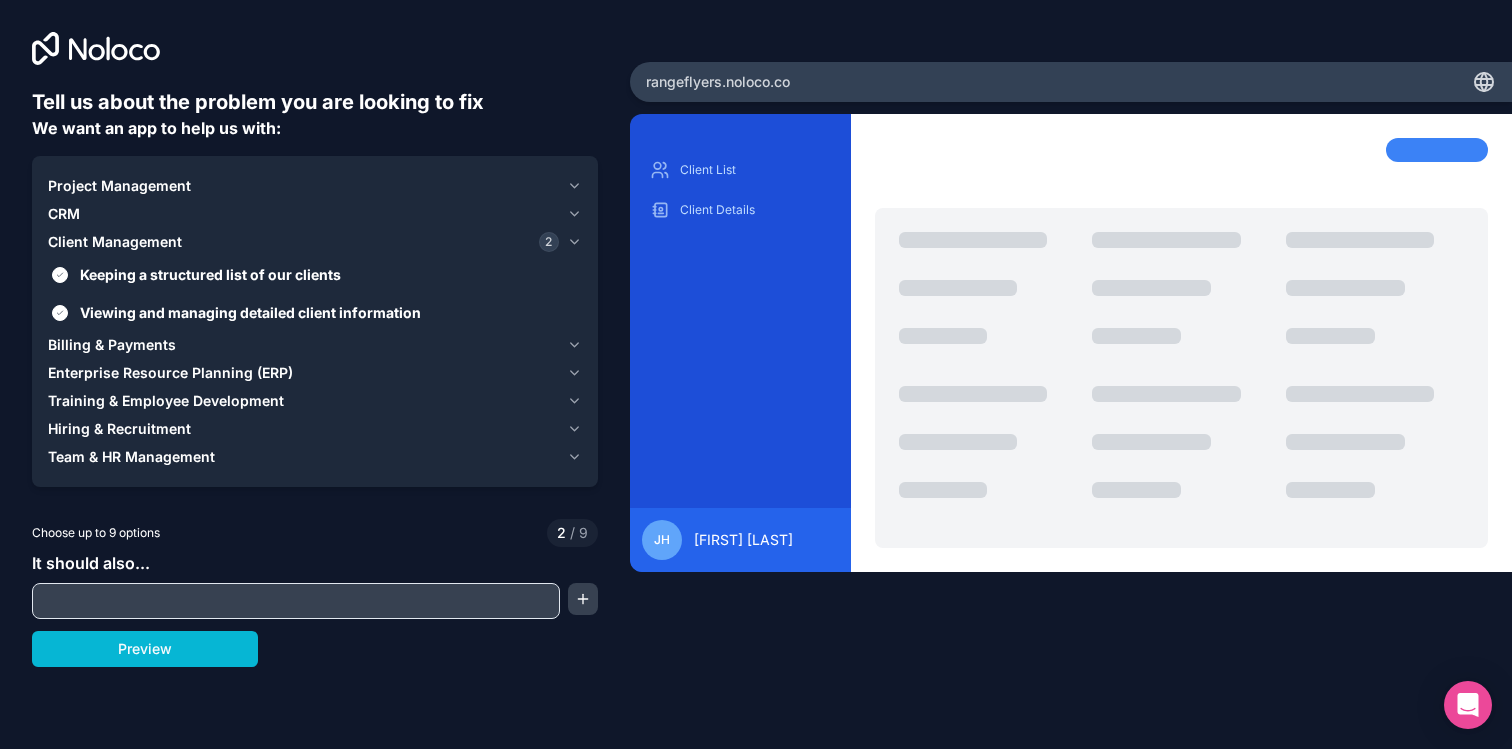 click at bounding box center [296, 601] 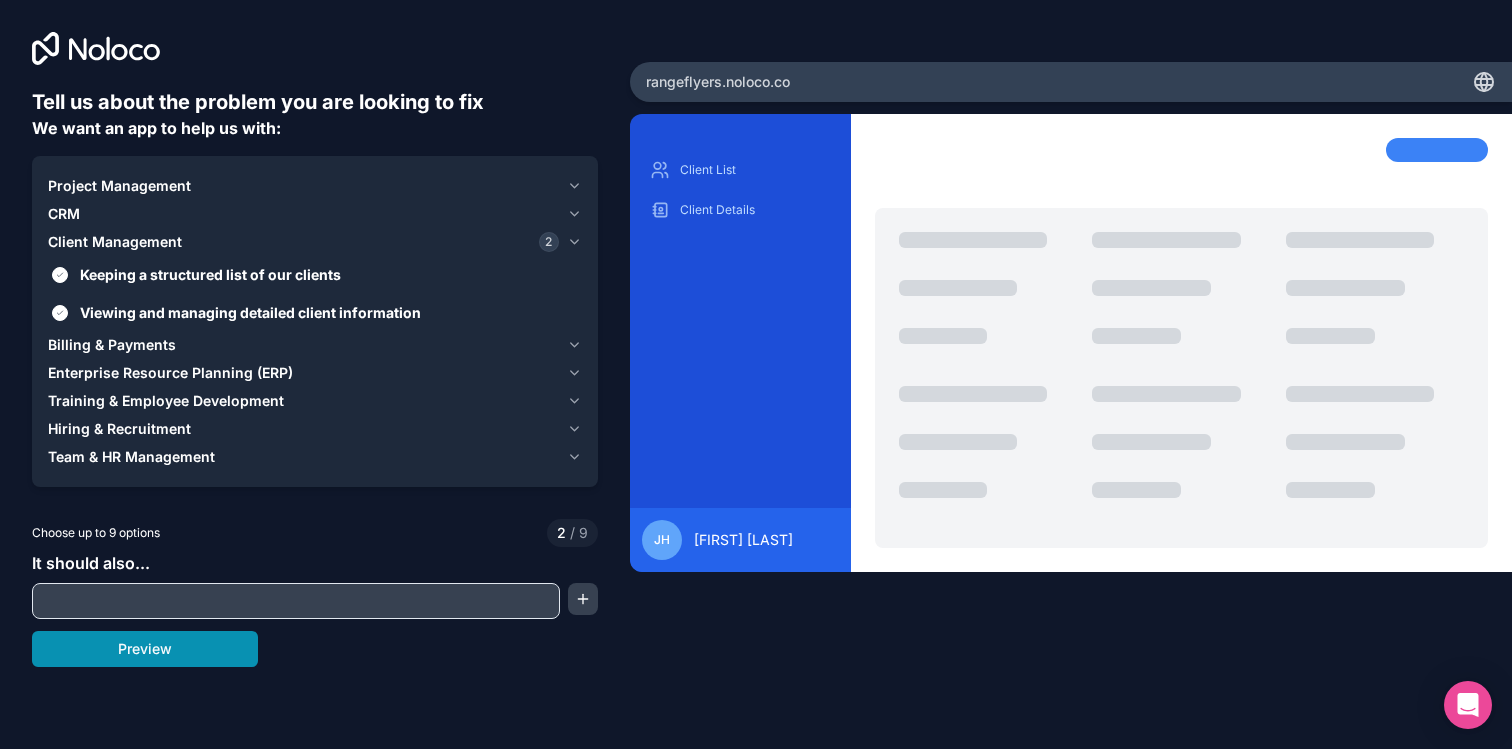 click on "Preview" at bounding box center [145, 649] 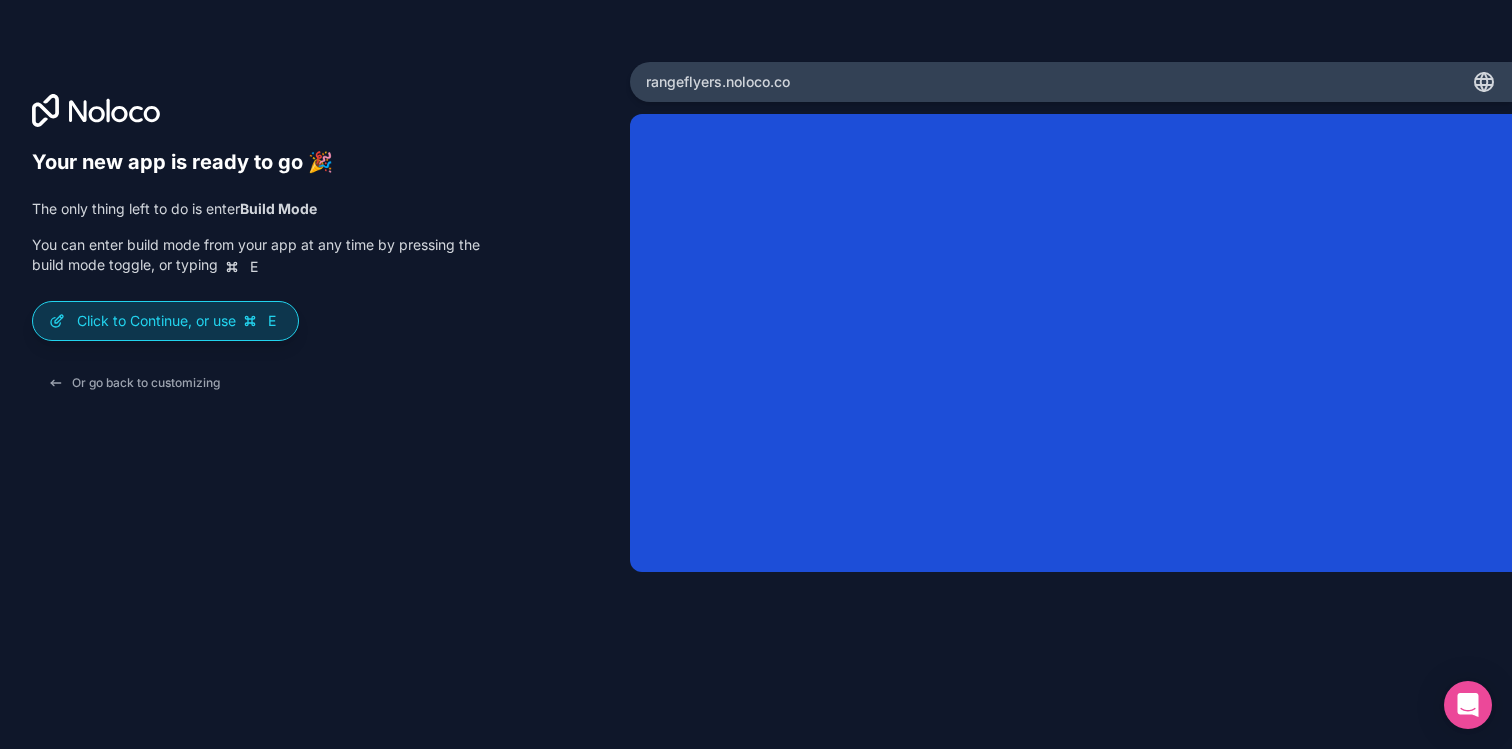 click on "Click to Continue, or use  E" at bounding box center [179, 321] 